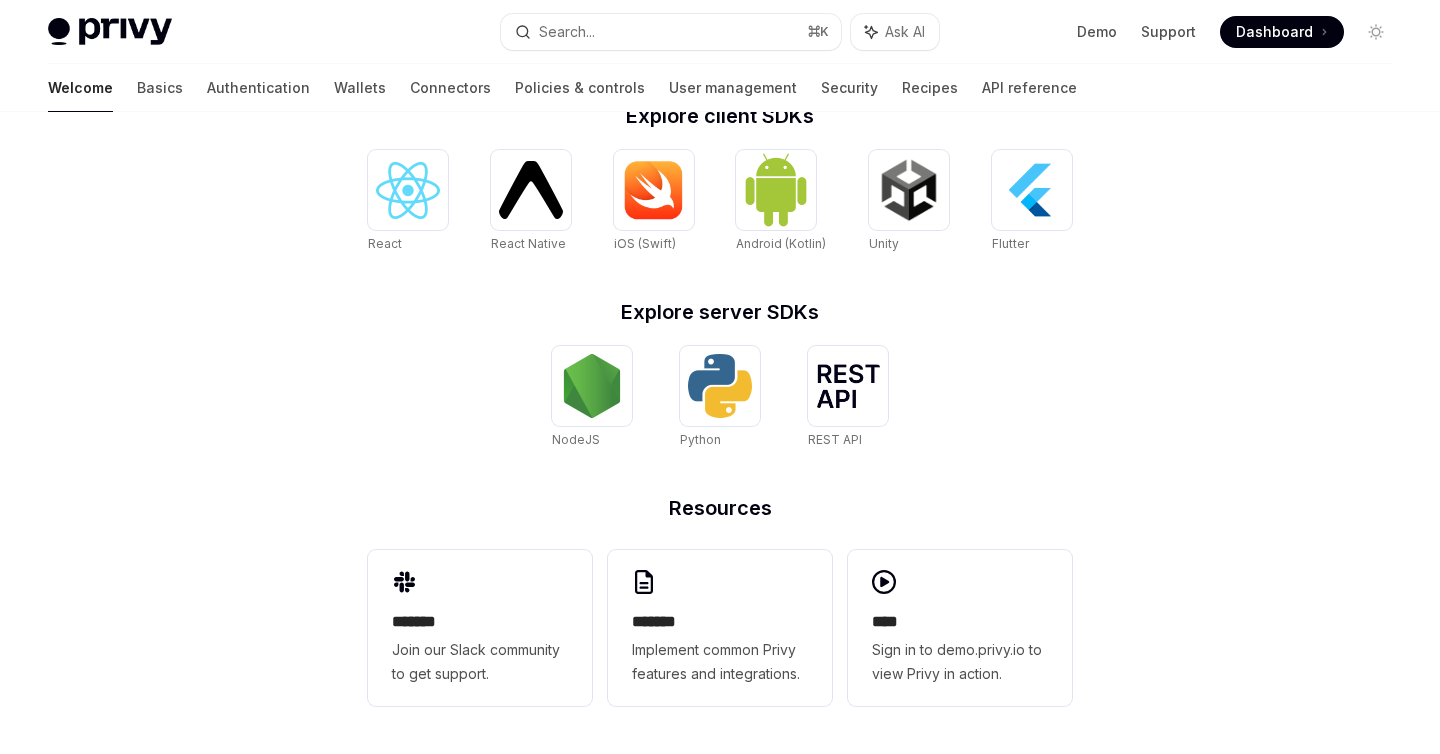 scroll, scrollTop: 0, scrollLeft: 0, axis: both 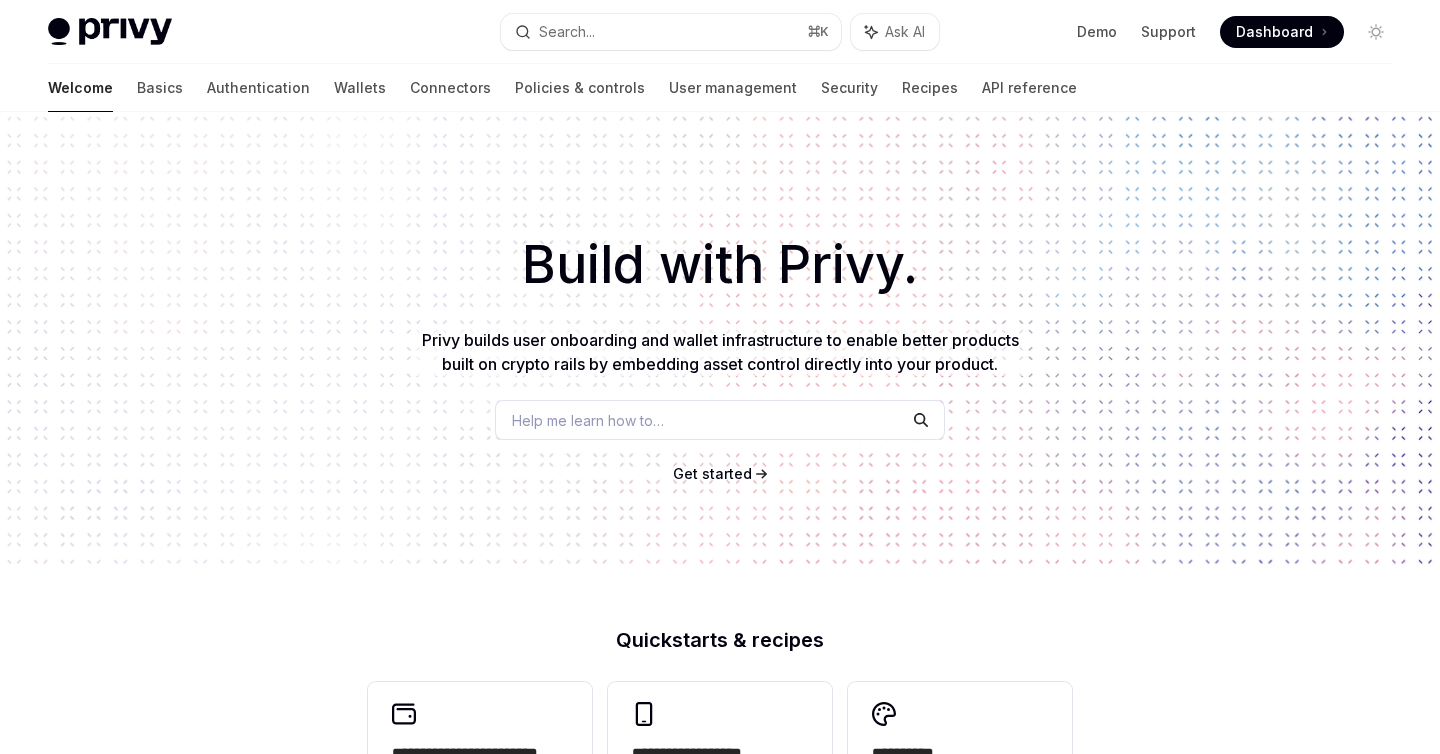 click on "Build with Privy. Privy builds user onboarding and wallet infrastructure to enable better products built on crypto
rails by embedding asset control directly into your product. Help me learn how to… Get started" at bounding box center [720, 340] 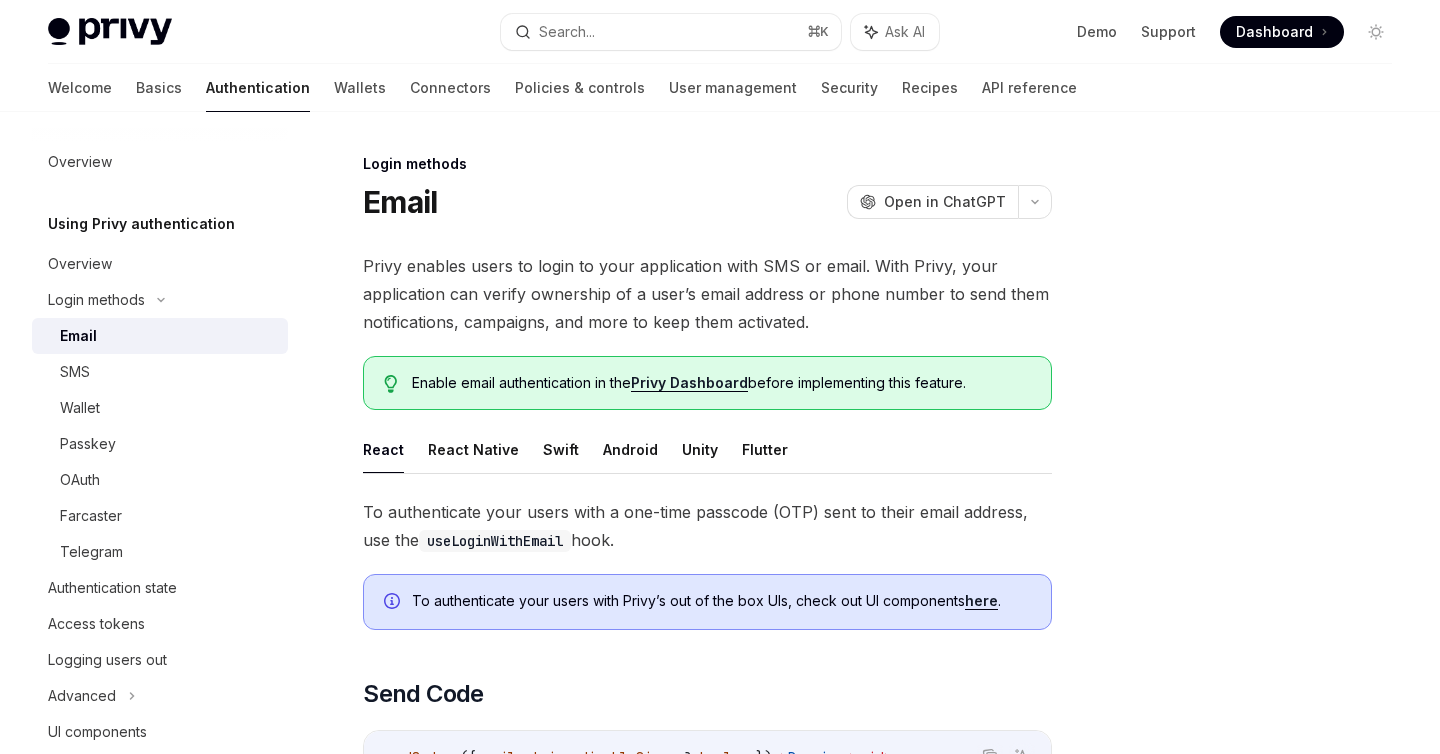 scroll, scrollTop: 0, scrollLeft: 0, axis: both 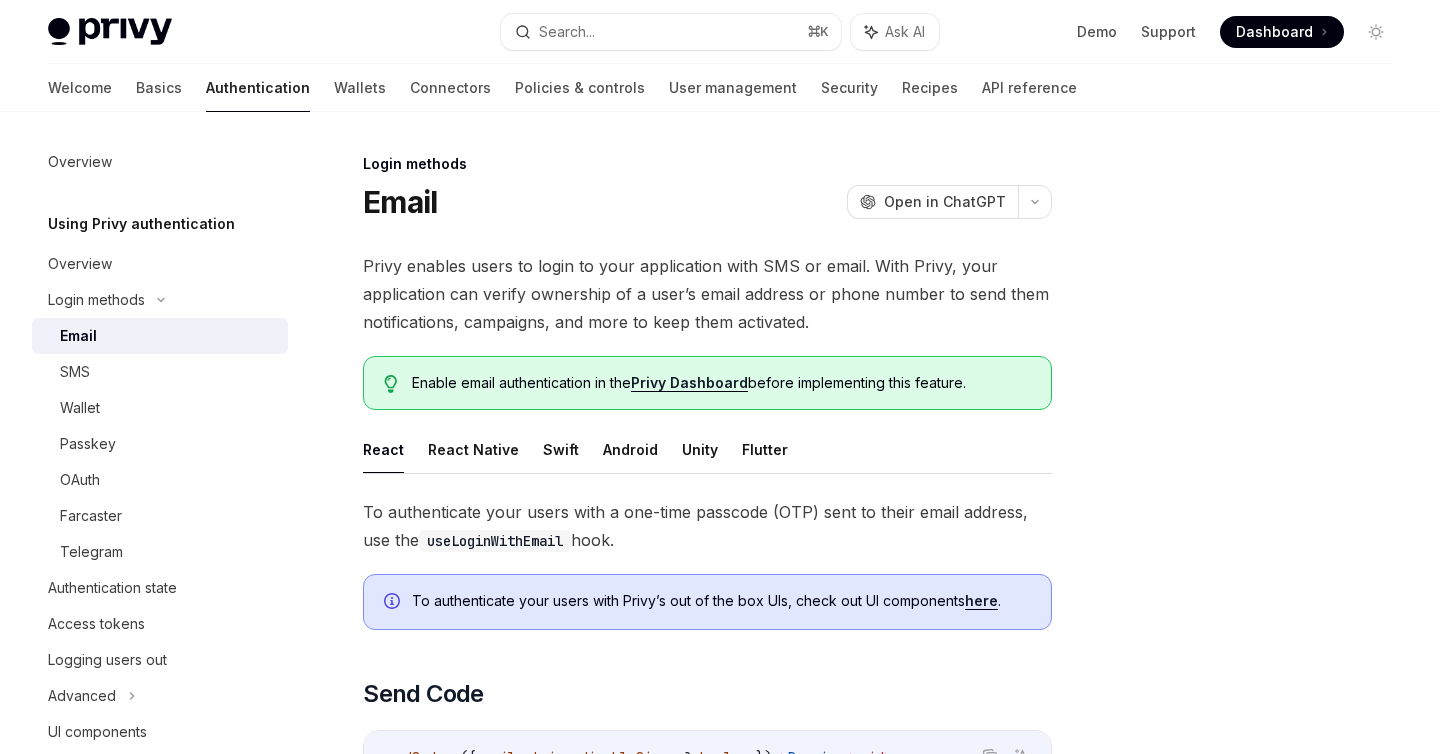 click on "Privy enables users to login to your application with SMS or email. With Privy, your application can verify ownership of a user’s email address or phone number to send them notifications, campaigns, and more to keep them activated." at bounding box center (707, 294) 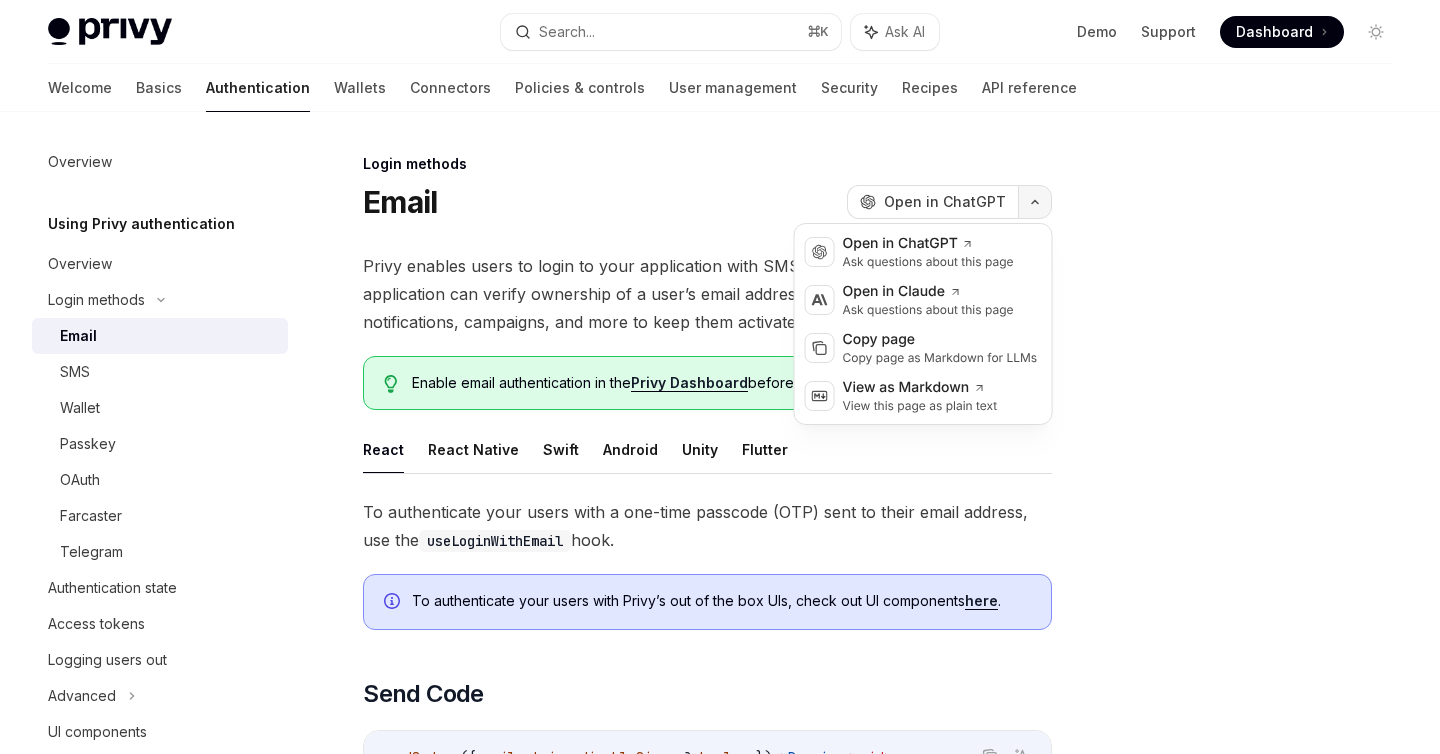 click at bounding box center [1035, 202] 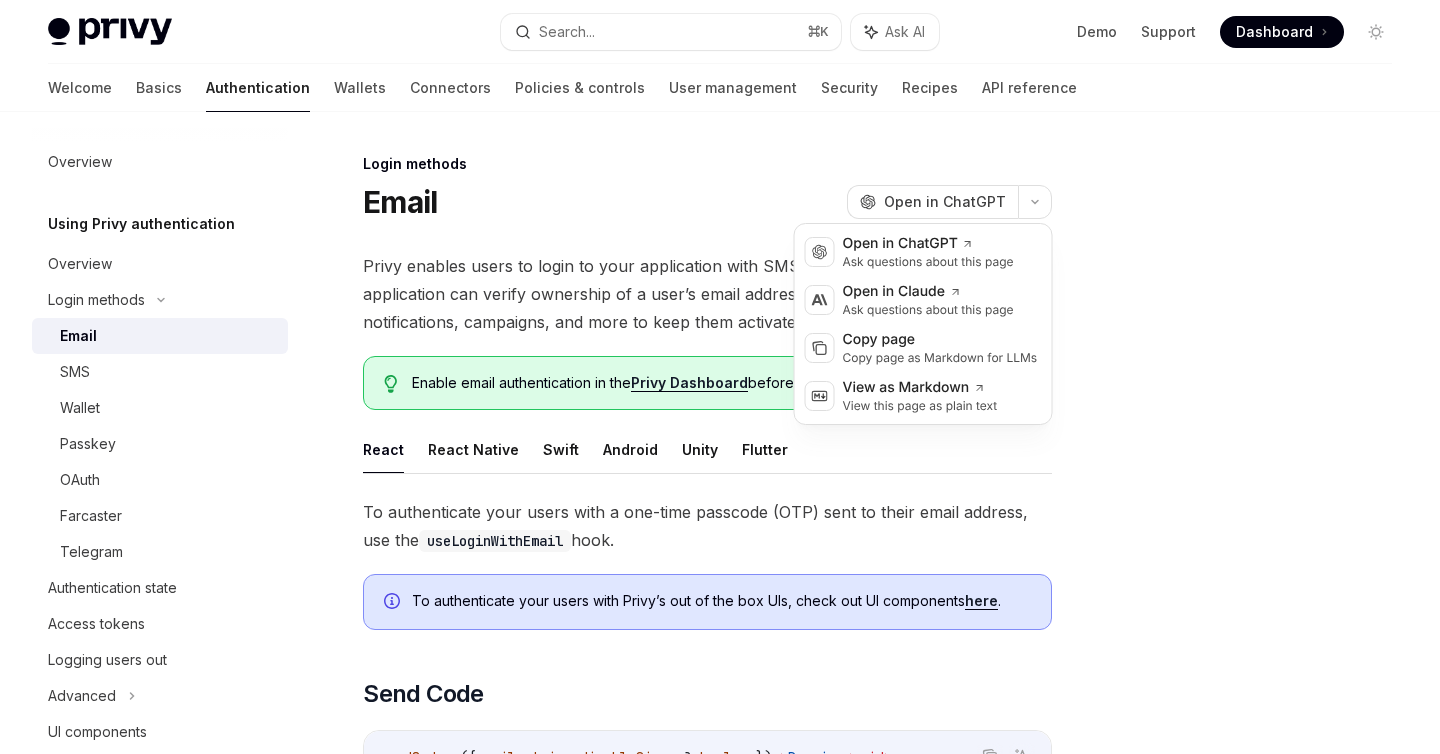 click at bounding box center (1256, 453) 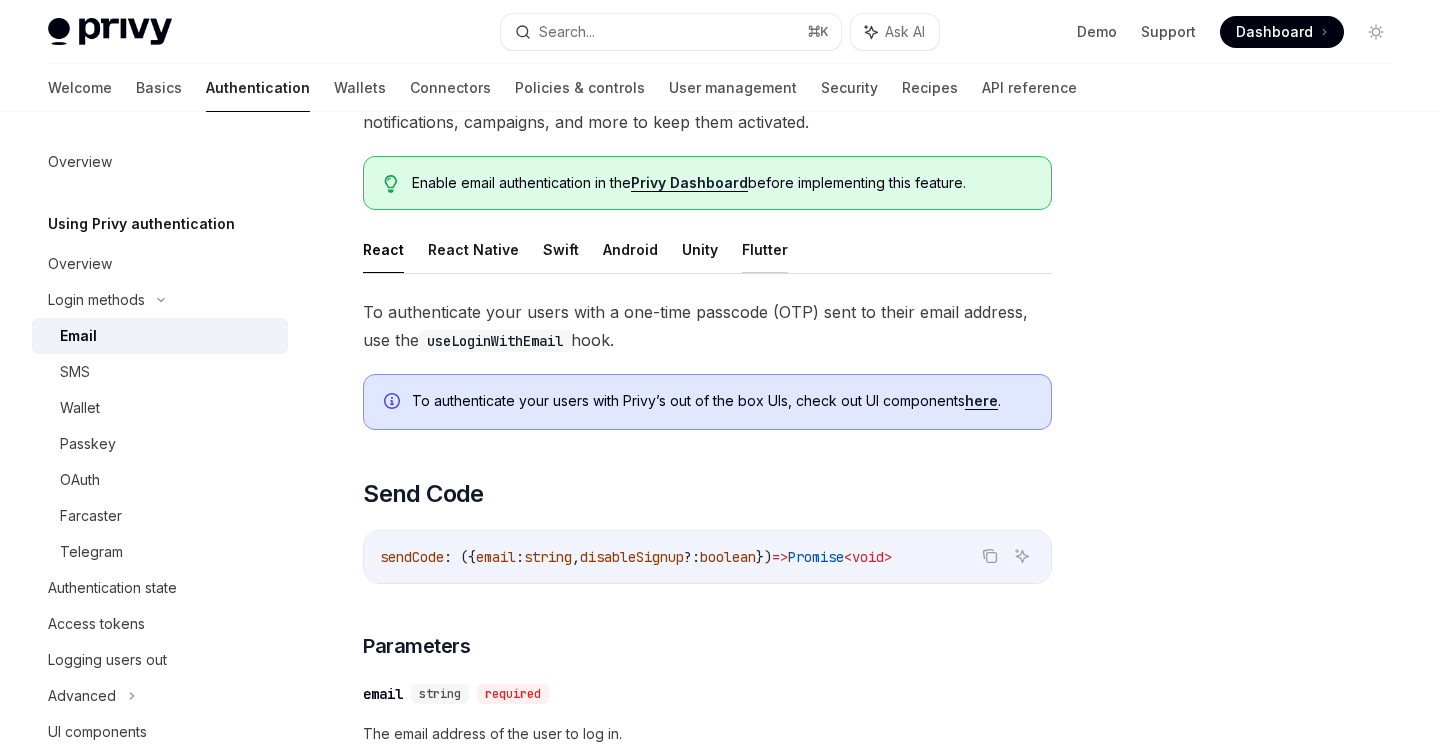 scroll, scrollTop: 201, scrollLeft: 0, axis: vertical 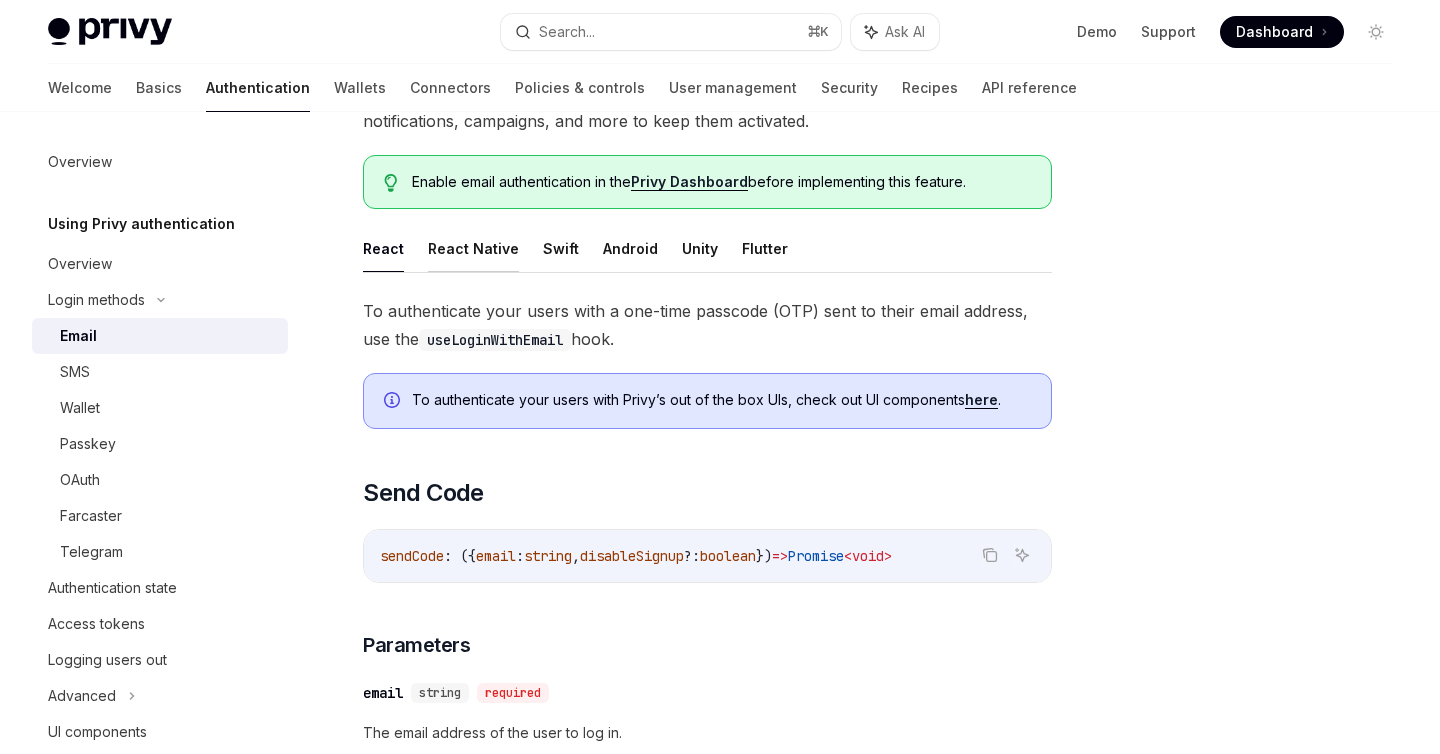 click on "React Native" at bounding box center (473, 248) 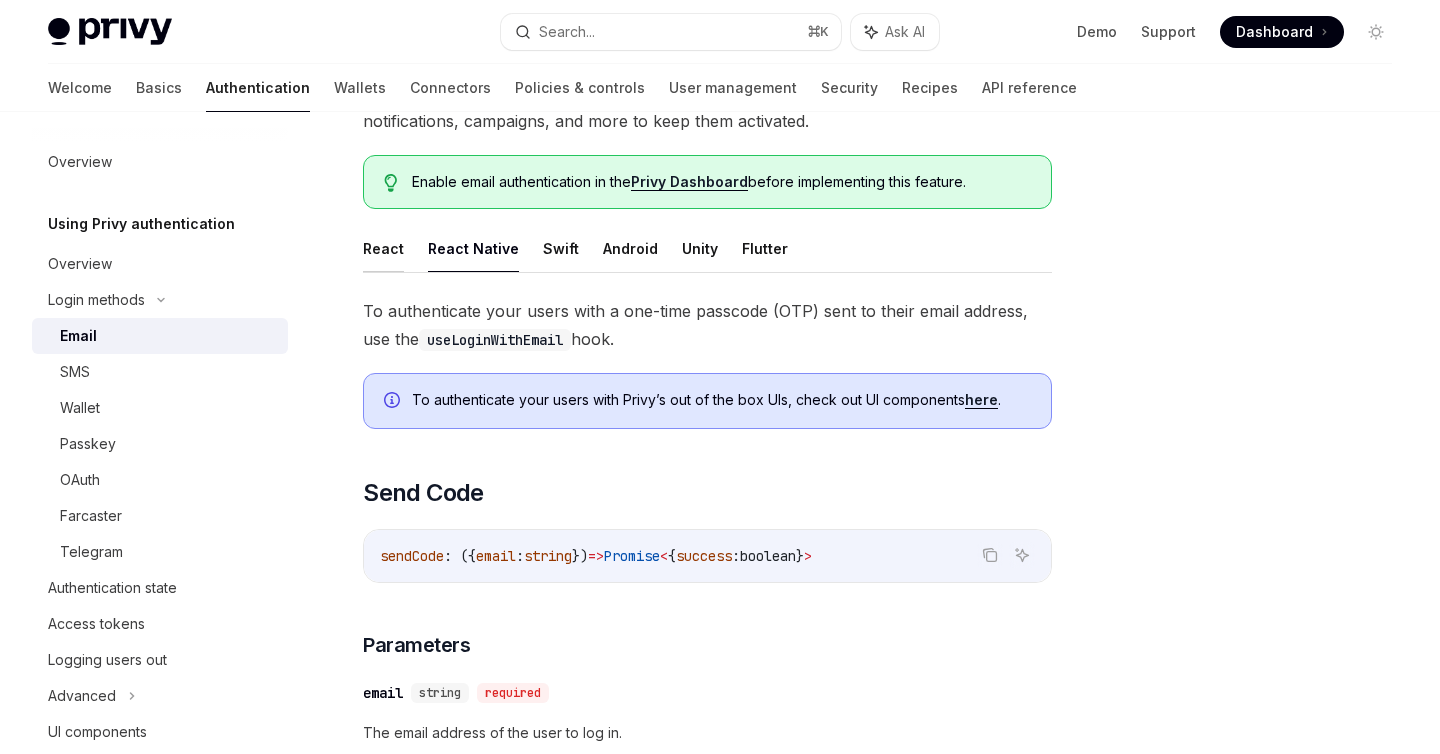 click on "React" at bounding box center (383, 248) 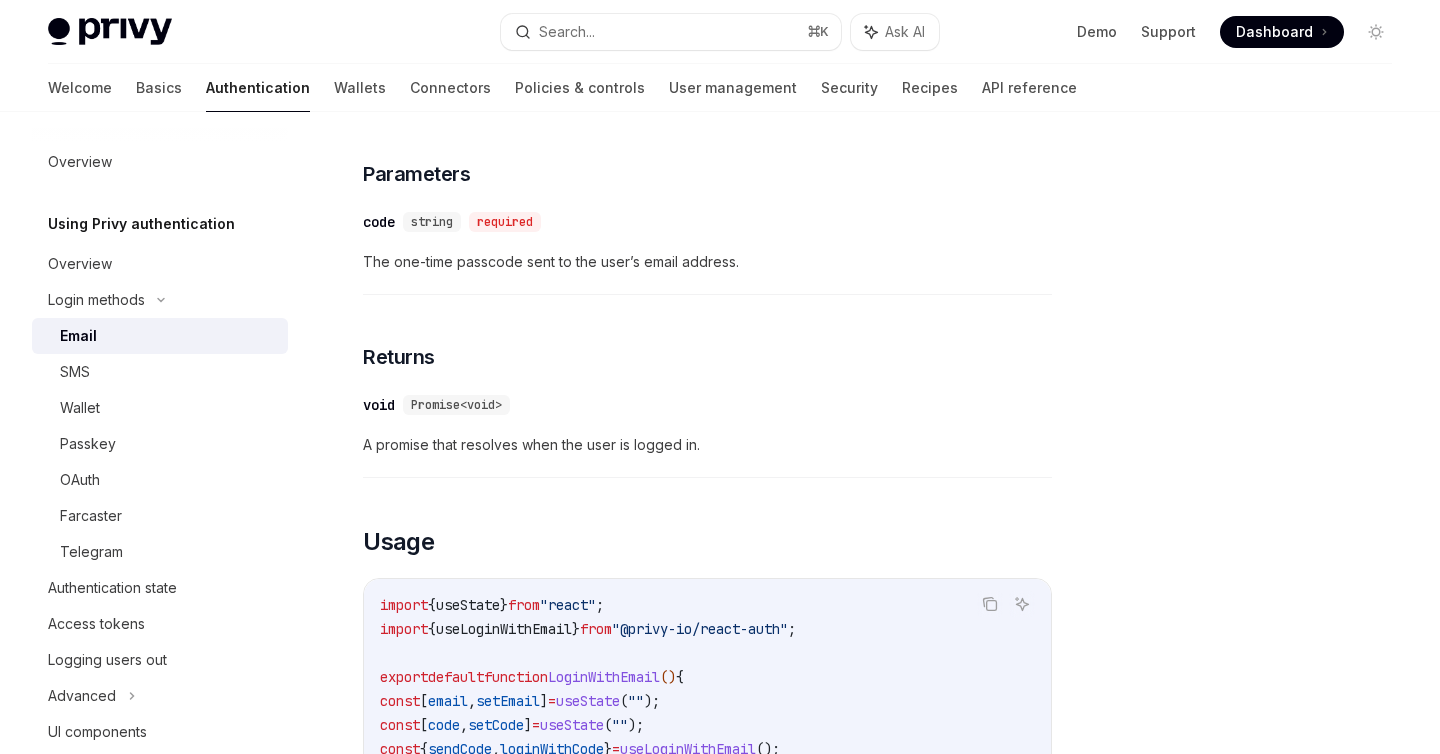 scroll, scrollTop: 1779, scrollLeft: 0, axis: vertical 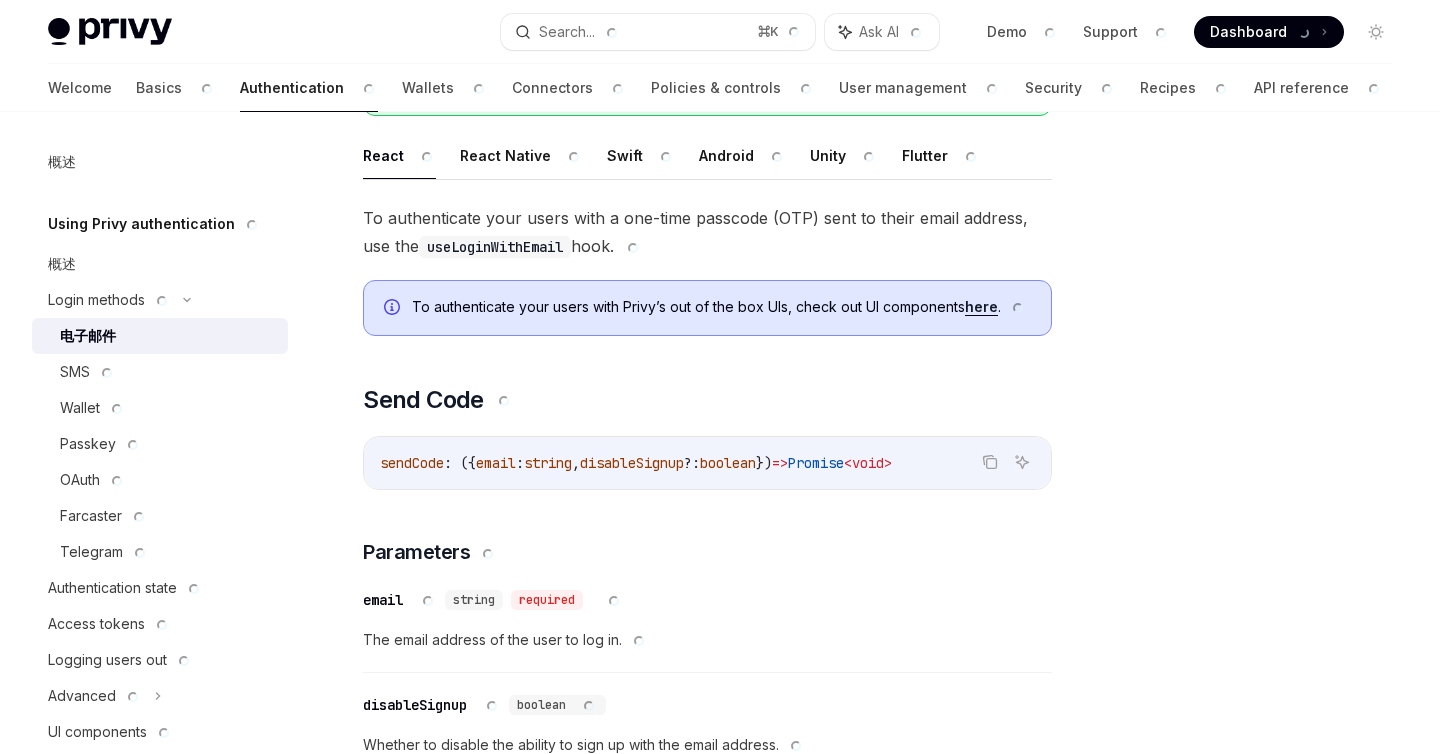 type on "*" 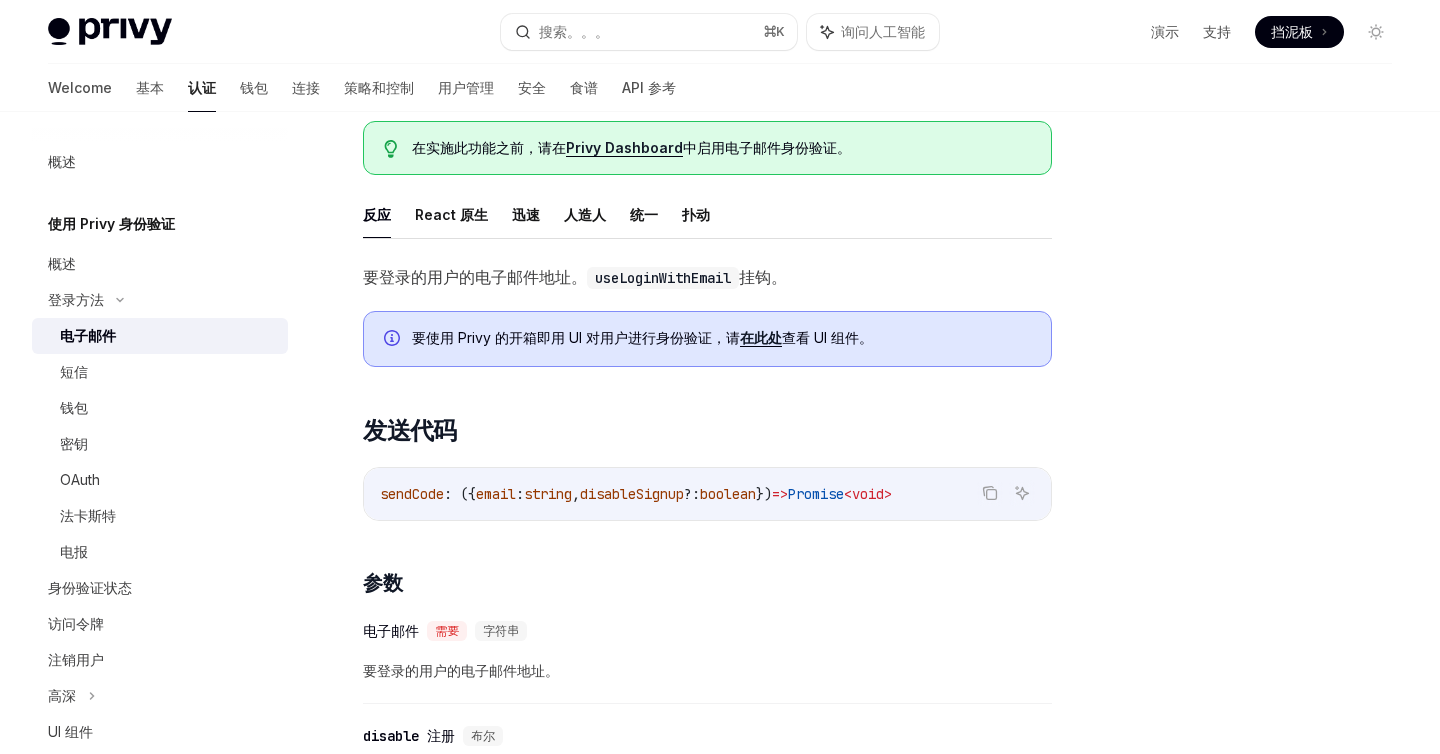 scroll, scrollTop: 208, scrollLeft: 0, axis: vertical 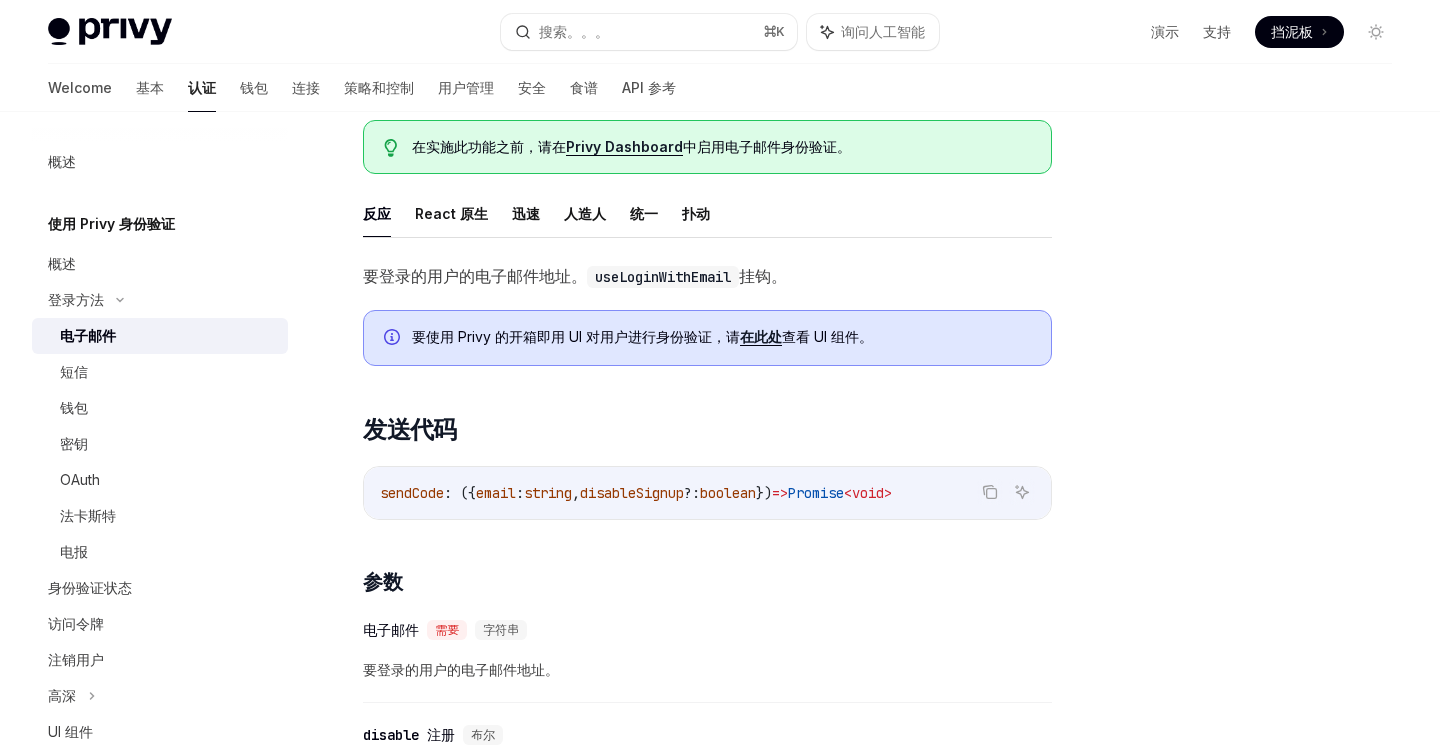 click on "在此处" at bounding box center [761, 337] 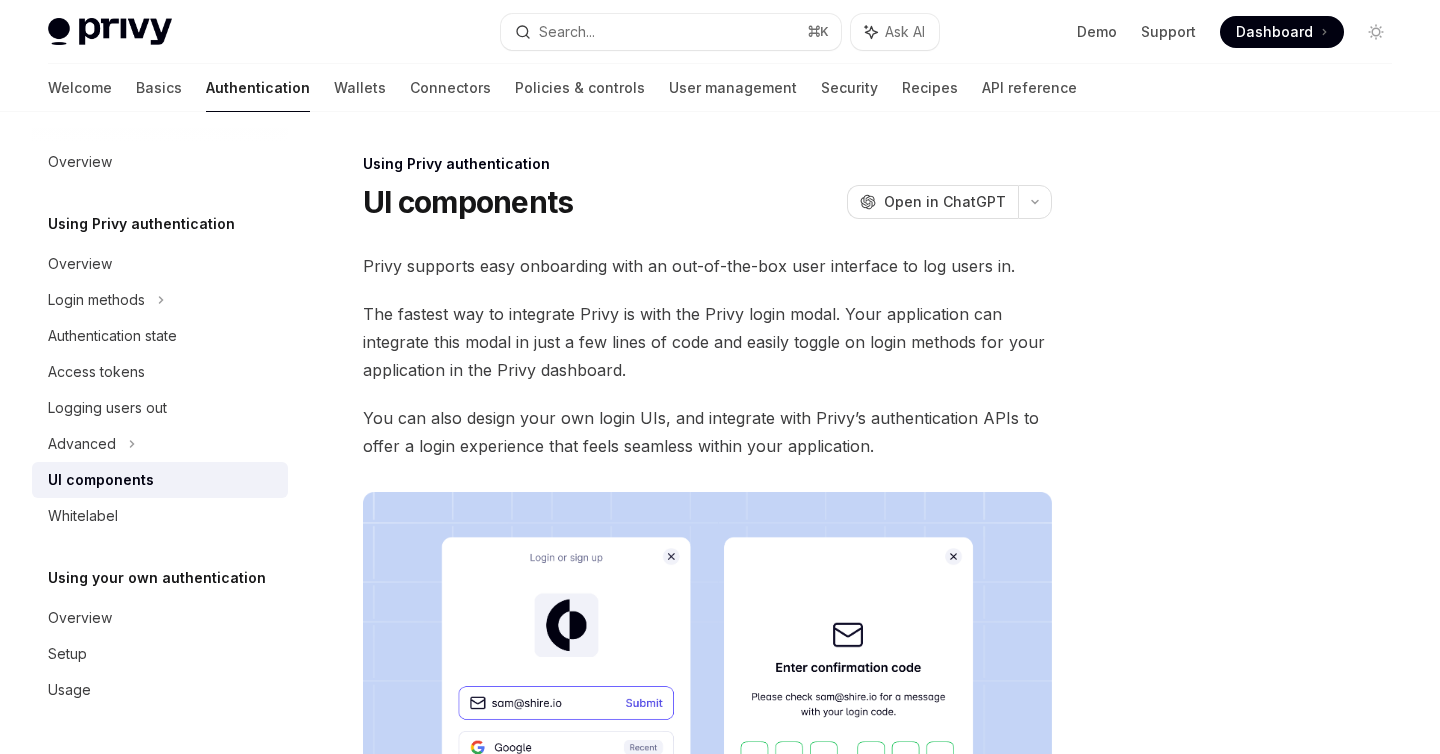 scroll, scrollTop: 0, scrollLeft: 0, axis: both 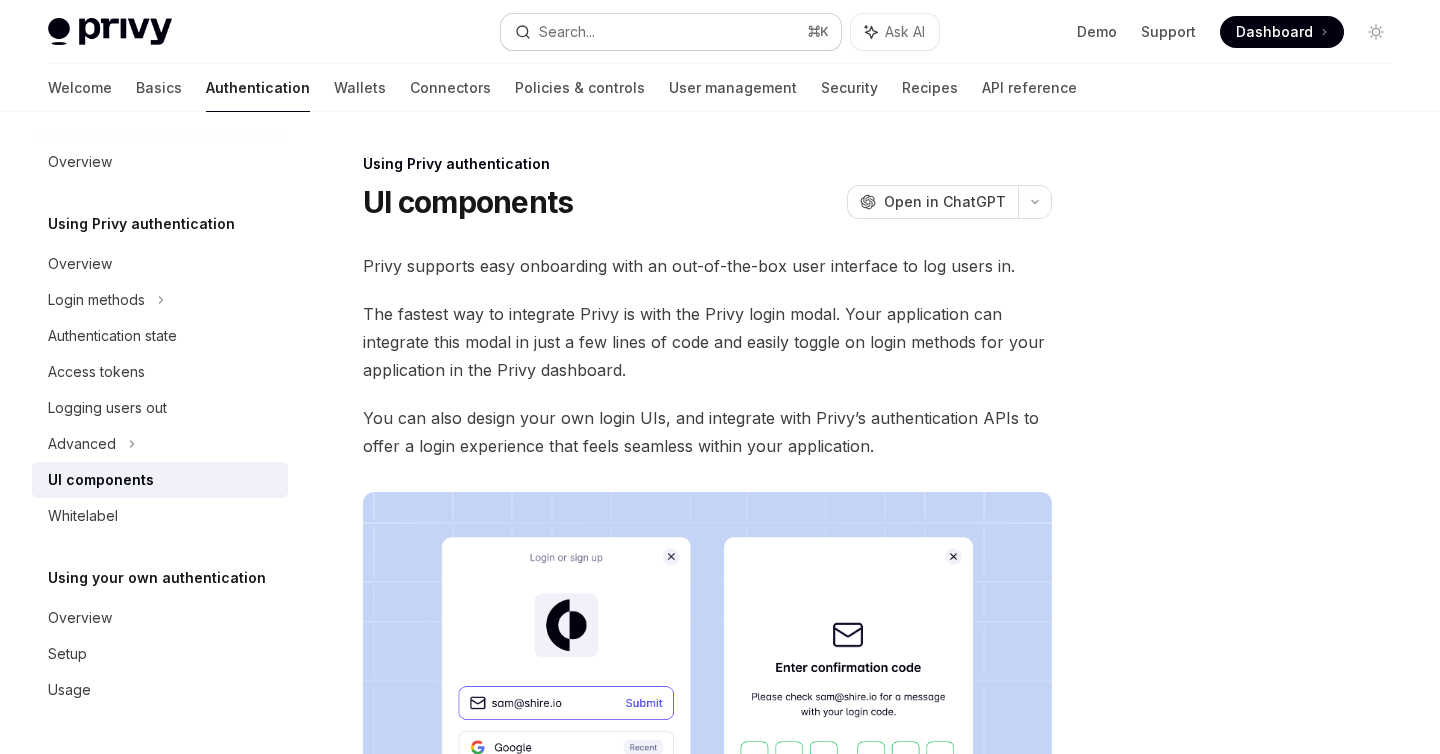 click on "Search..." at bounding box center [567, 32] 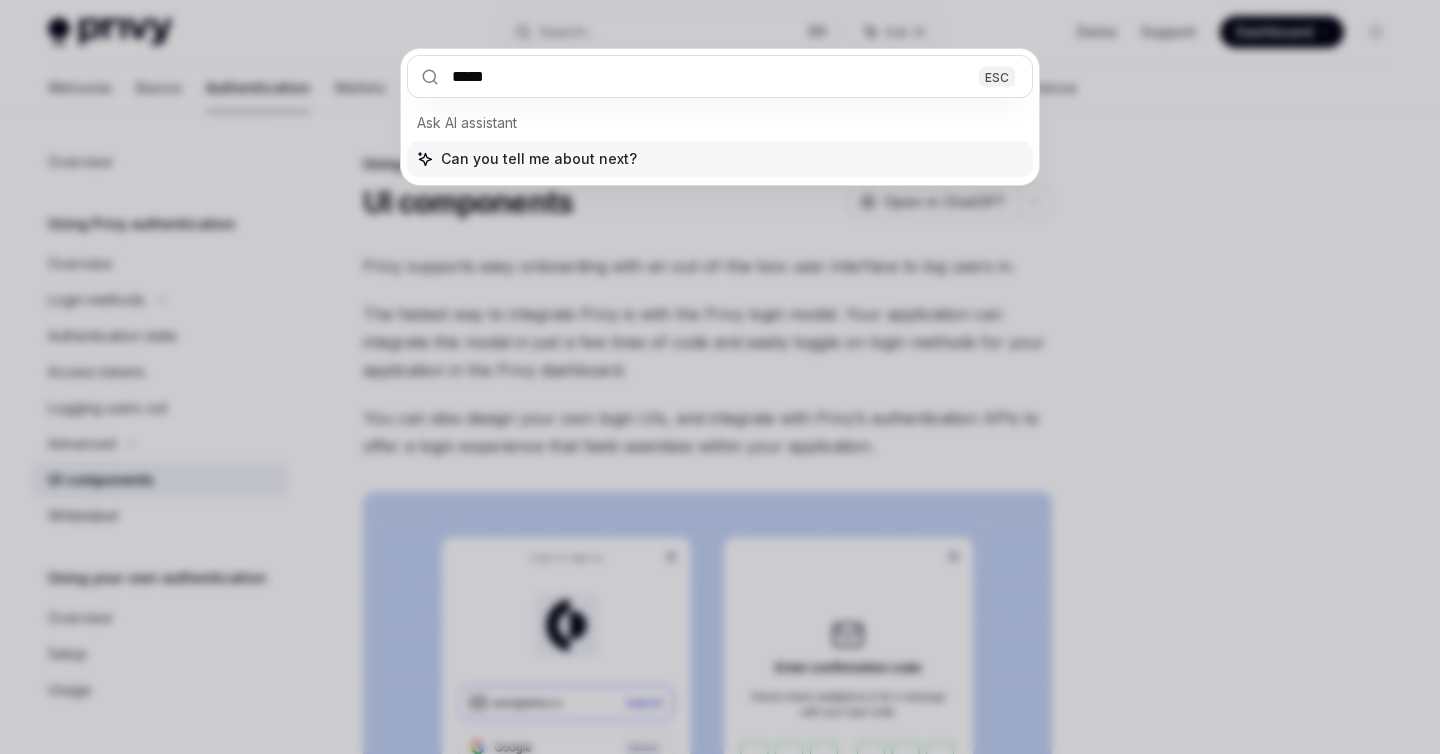 type on "******" 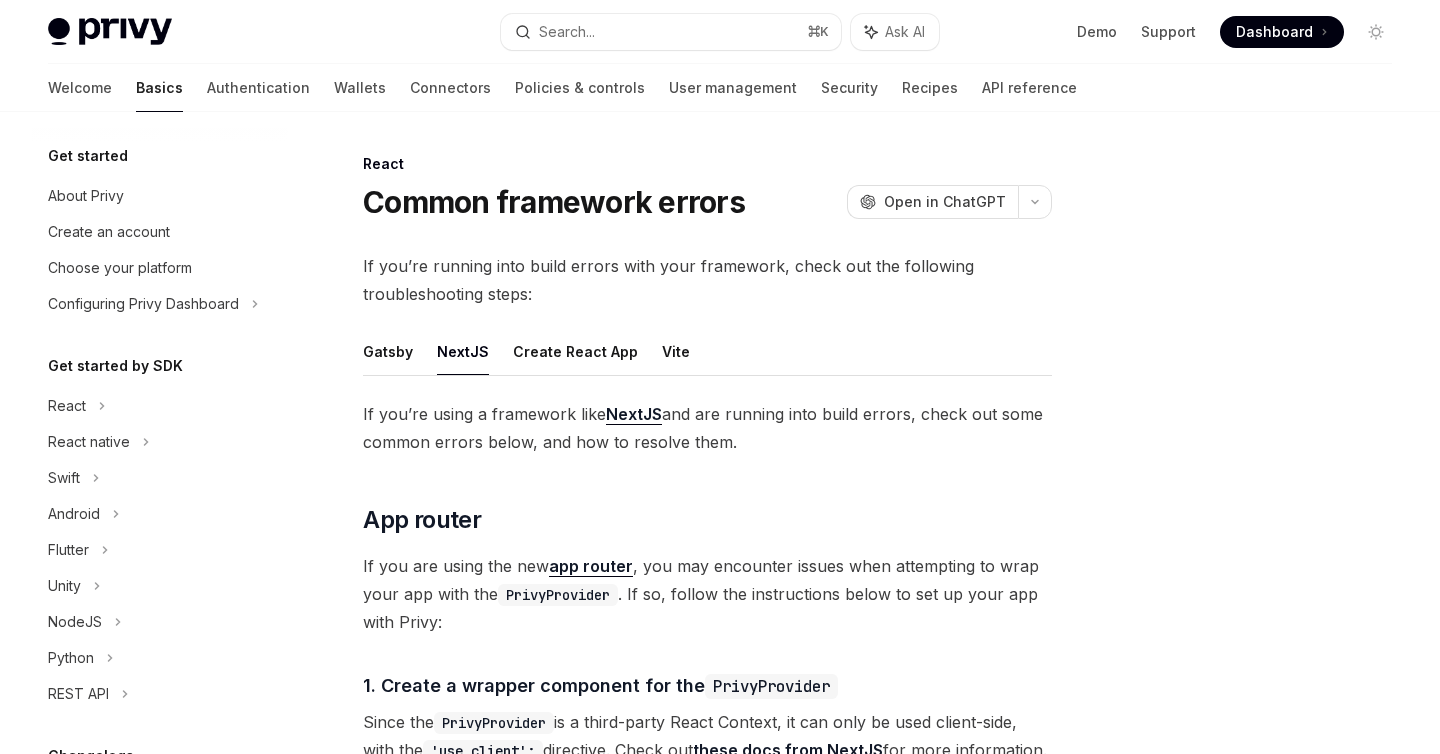 scroll, scrollTop: 311, scrollLeft: 0, axis: vertical 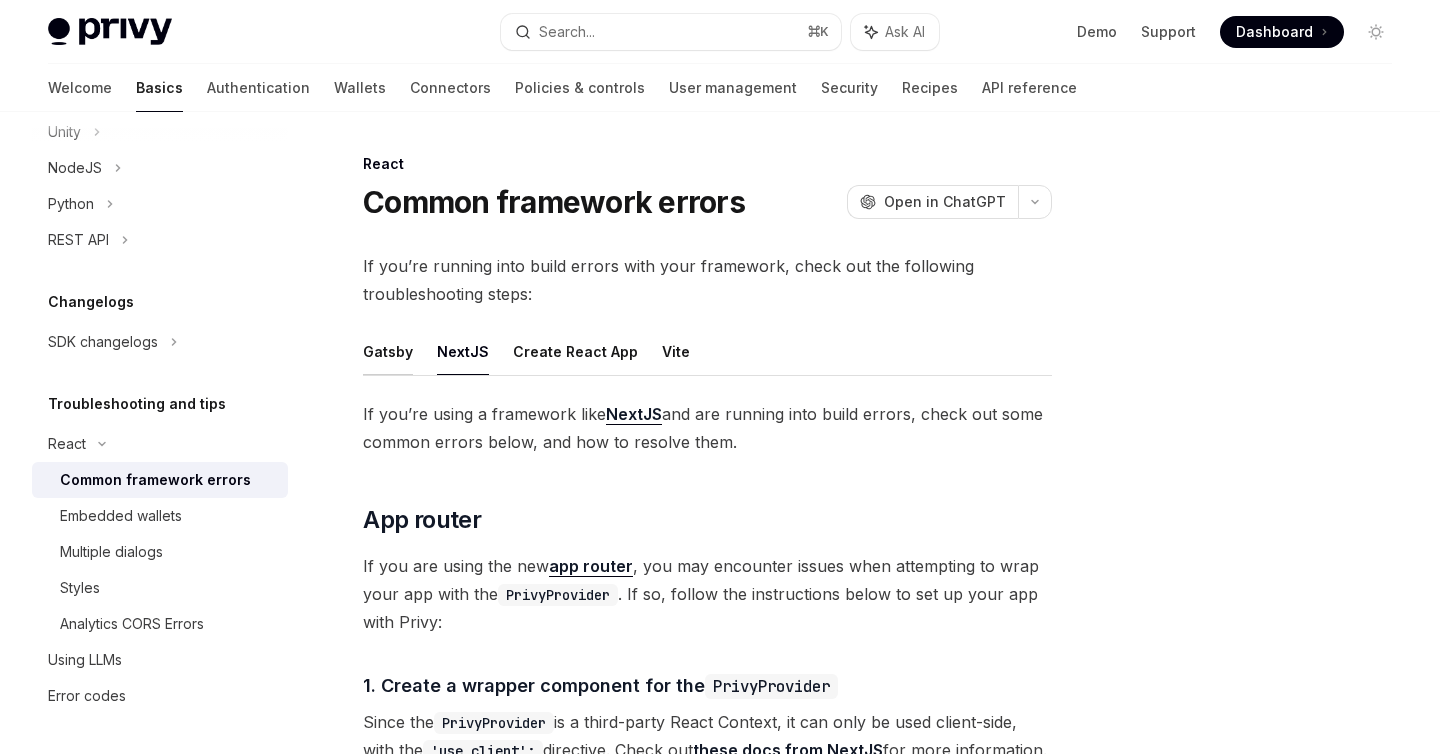 click on "Gatsby" at bounding box center [388, 351] 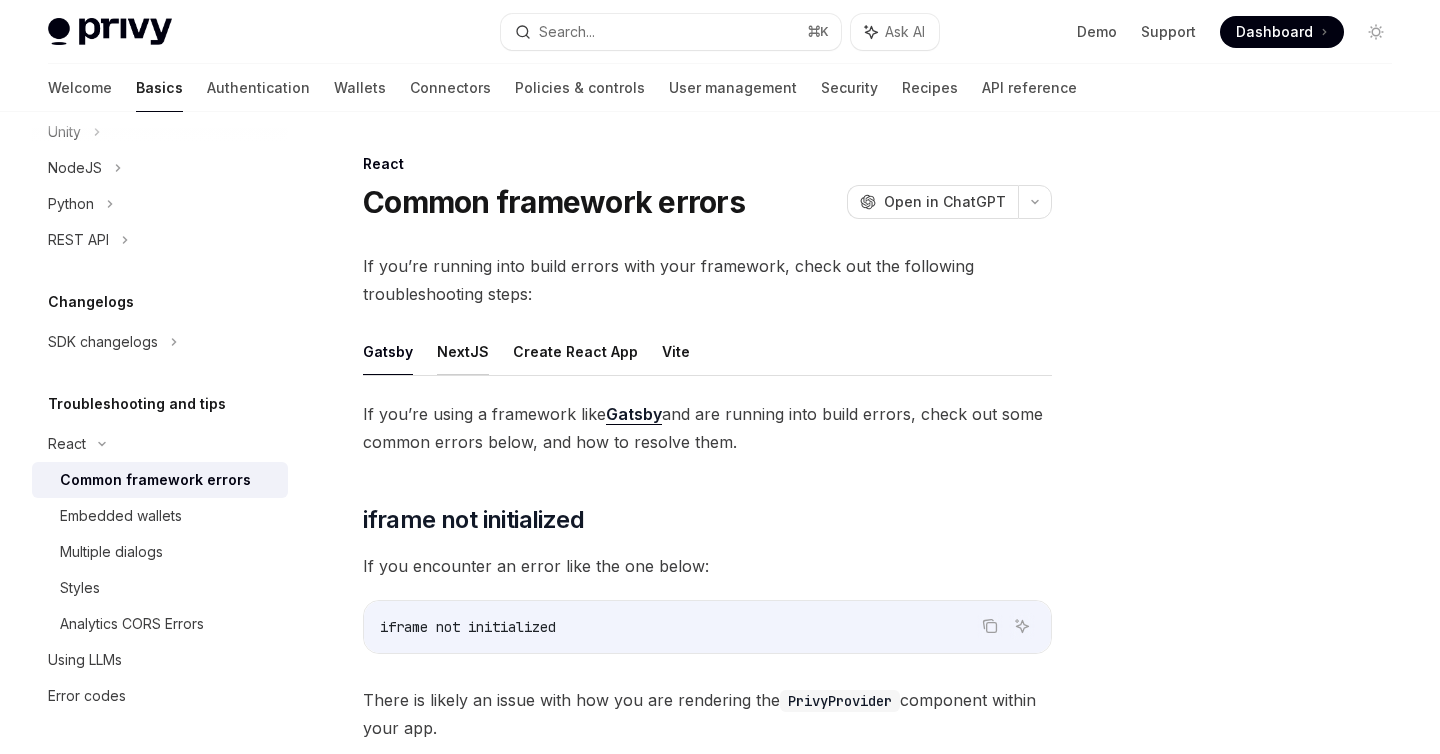 click on "NextJS" at bounding box center [463, 351] 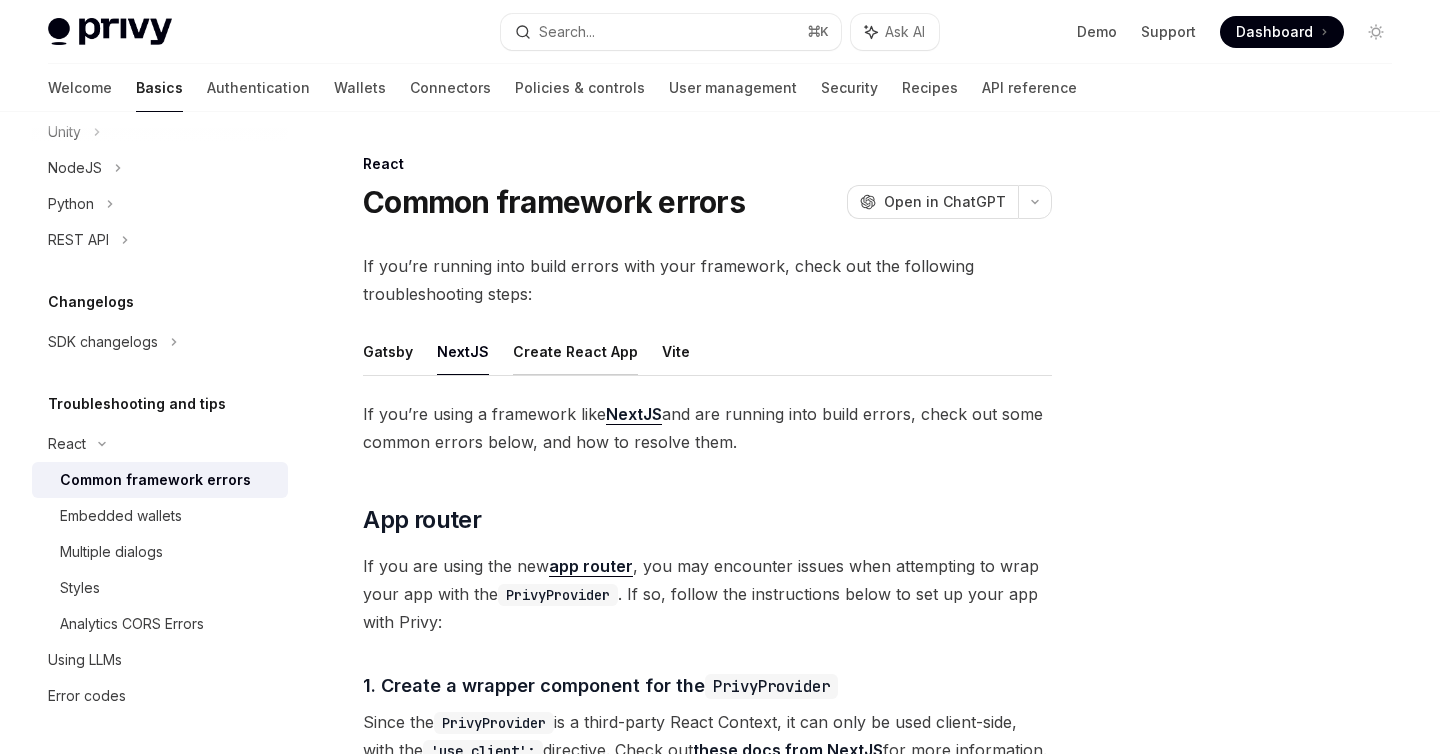 click on "Create React App" at bounding box center [575, 351] 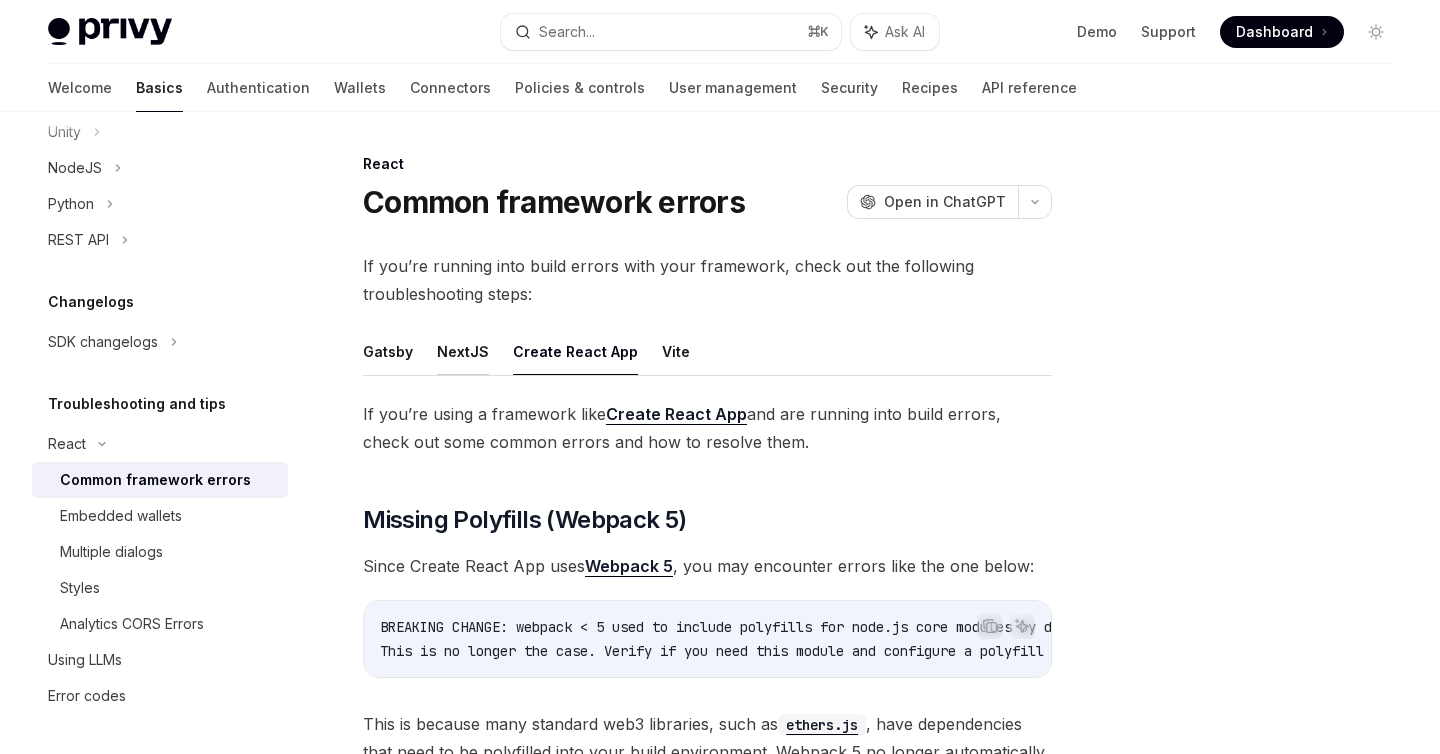 click on "NextJS" at bounding box center [463, 351] 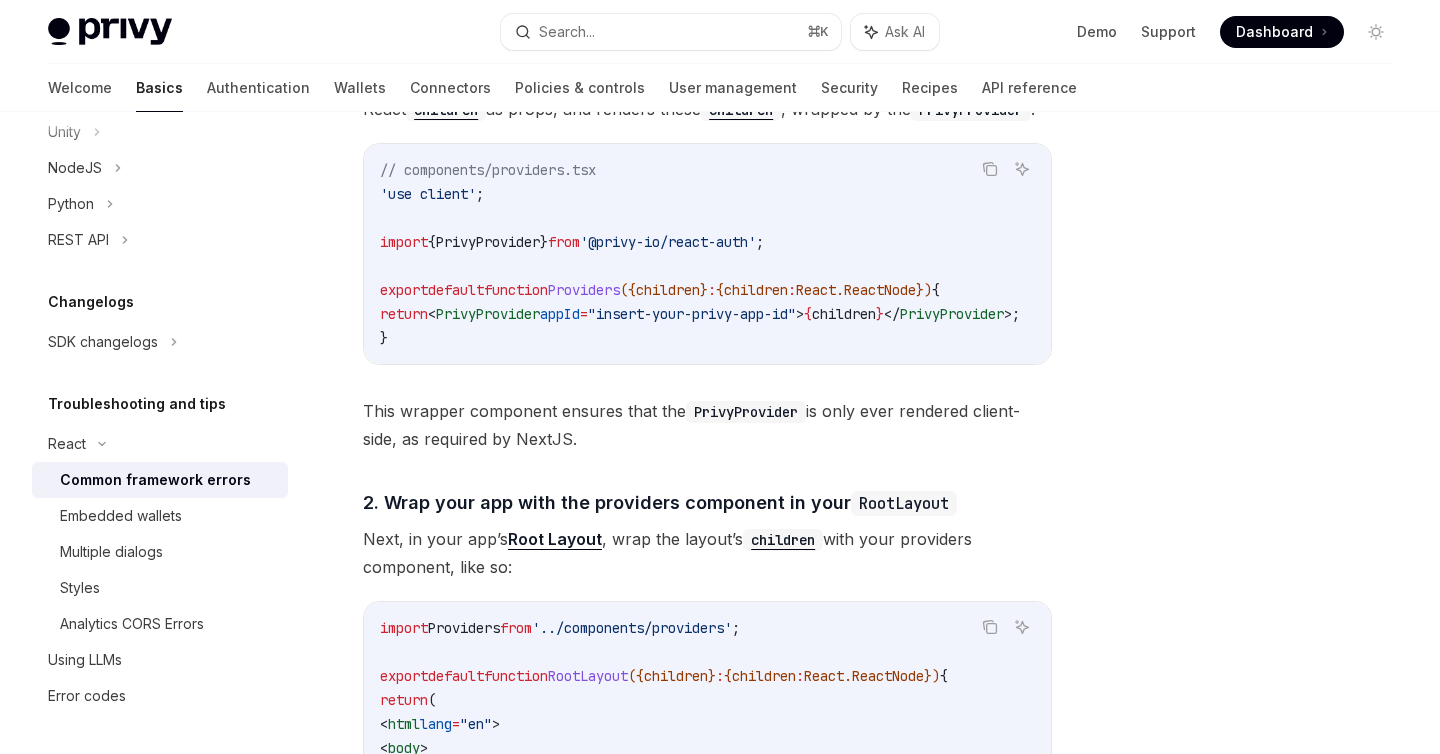 scroll, scrollTop: 0, scrollLeft: 0, axis: both 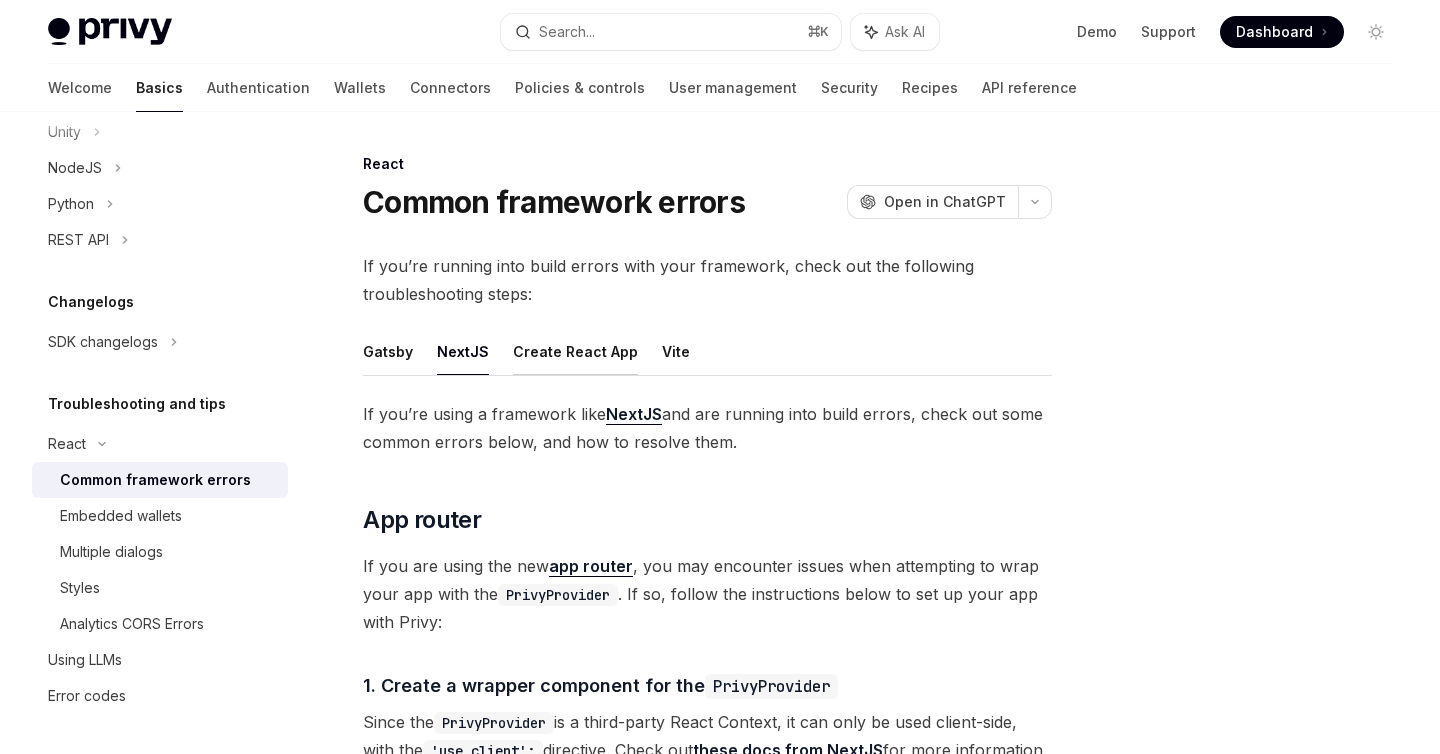click on "Create React App" at bounding box center (575, 351) 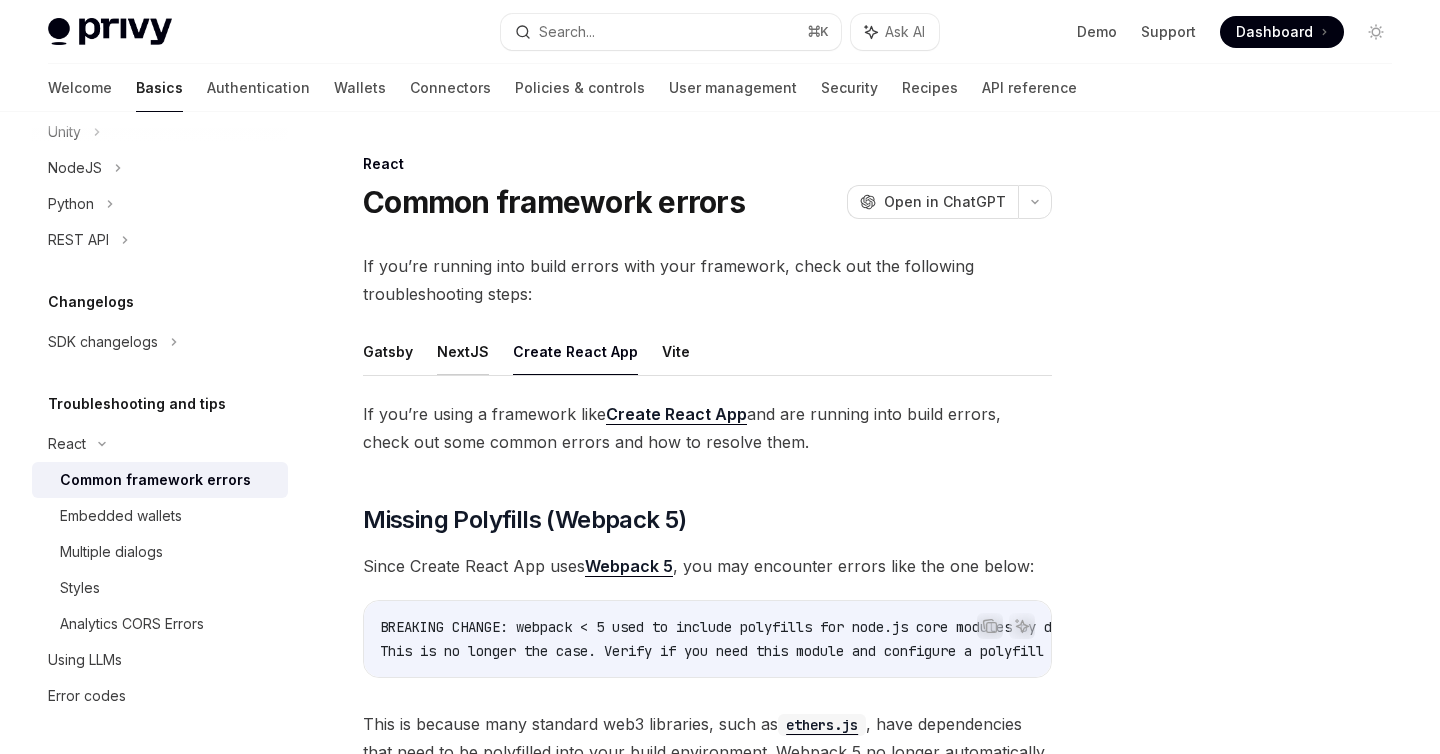 click on "NextJS" at bounding box center (463, 351) 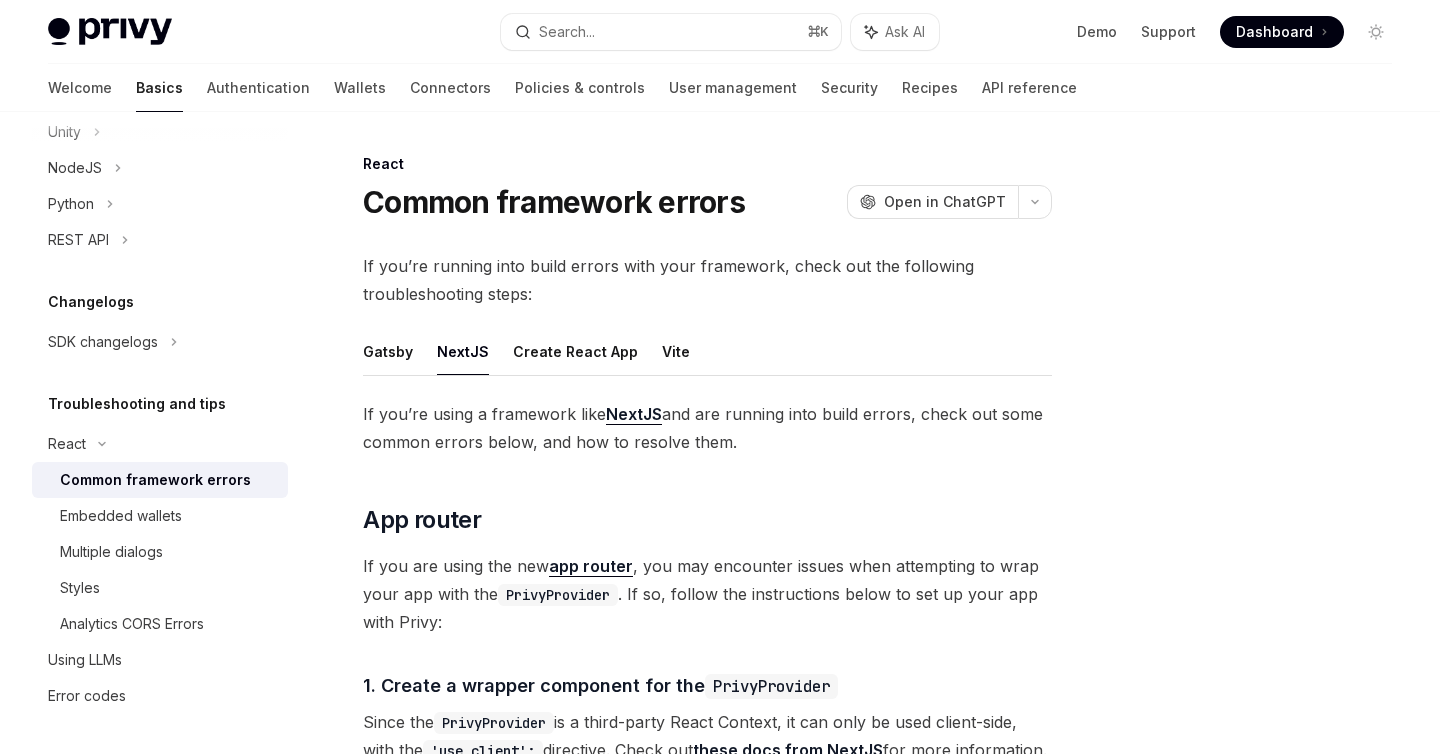 click on "If you’re running into build errors with your framework, check out the following troubleshooting steps:" at bounding box center (707, 280) 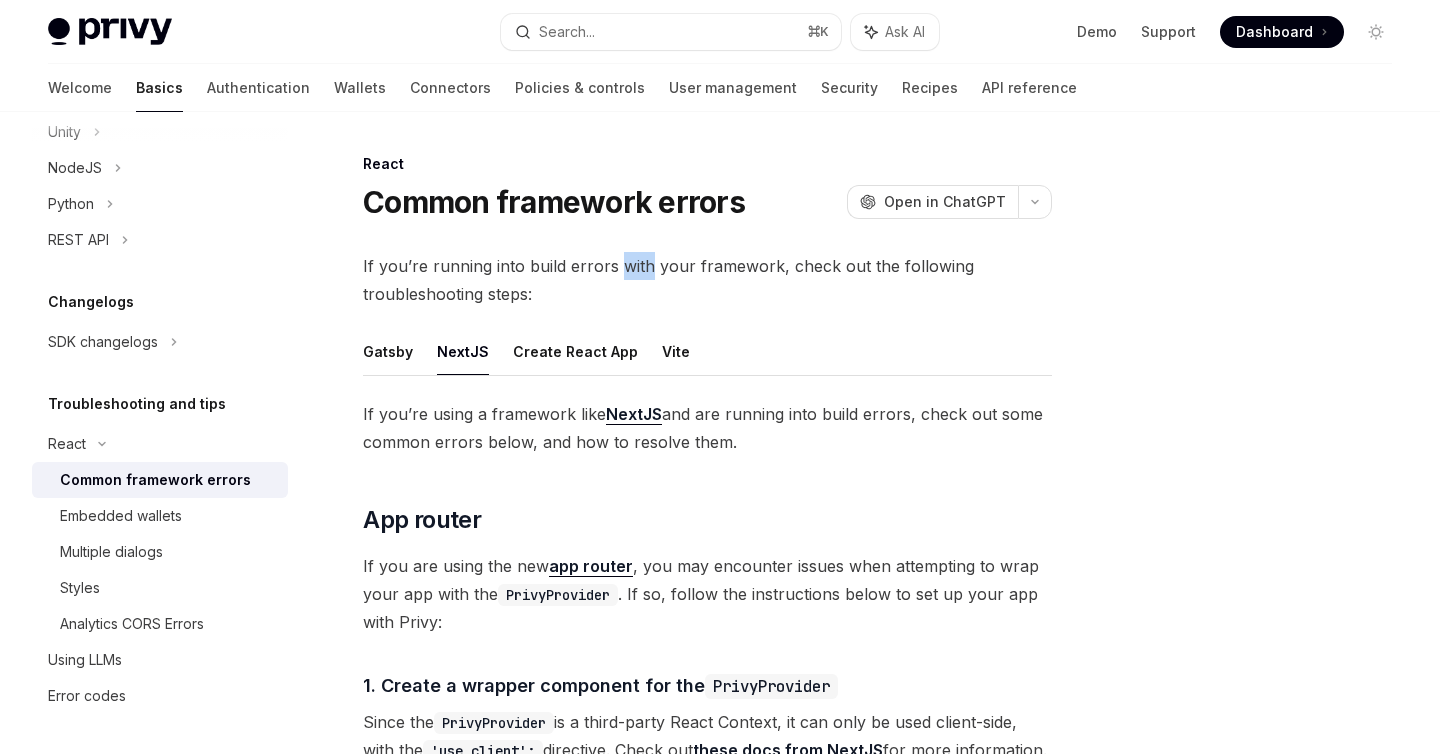 click on "If you’re running into build errors with your framework, check out the following troubleshooting steps:" at bounding box center [707, 280] 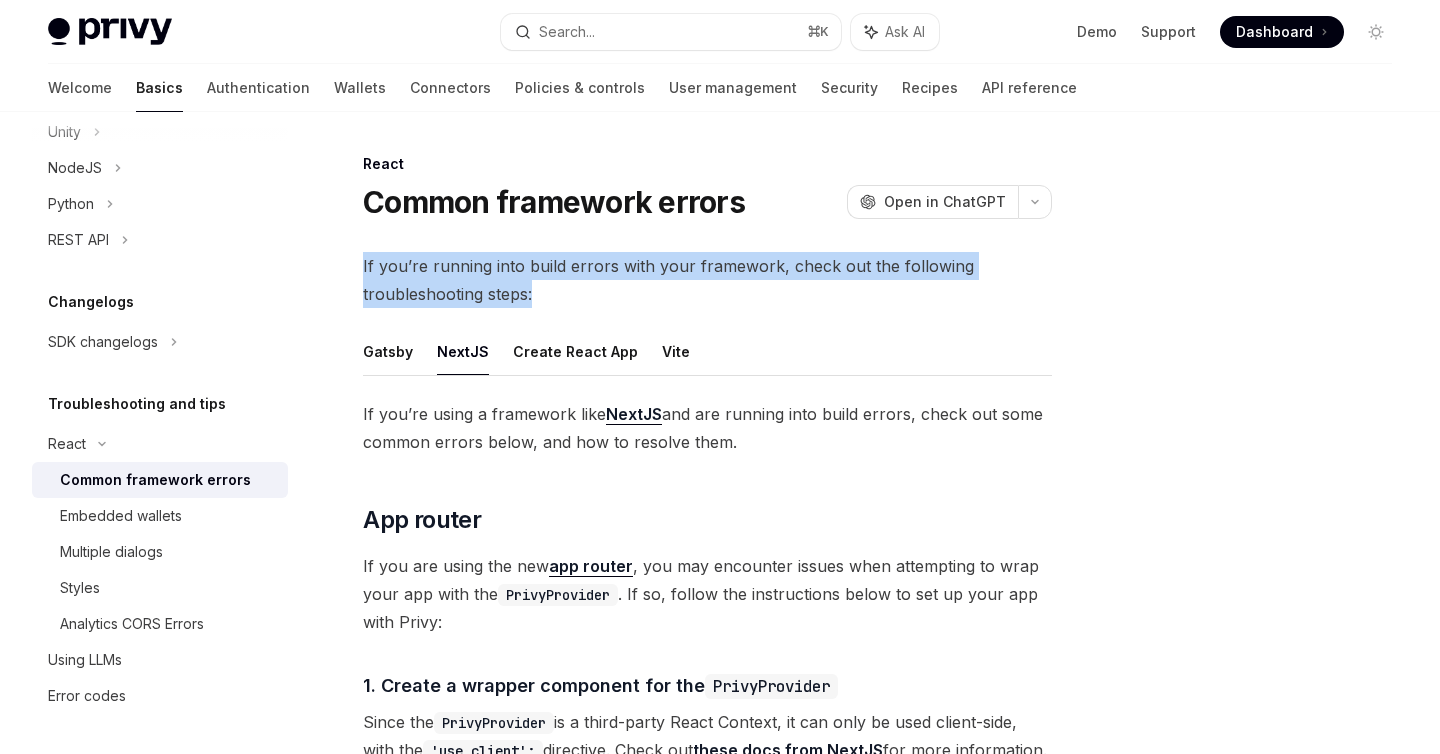 click on "If you’re running into build errors with your framework, check out the following troubleshooting steps:" at bounding box center (707, 280) 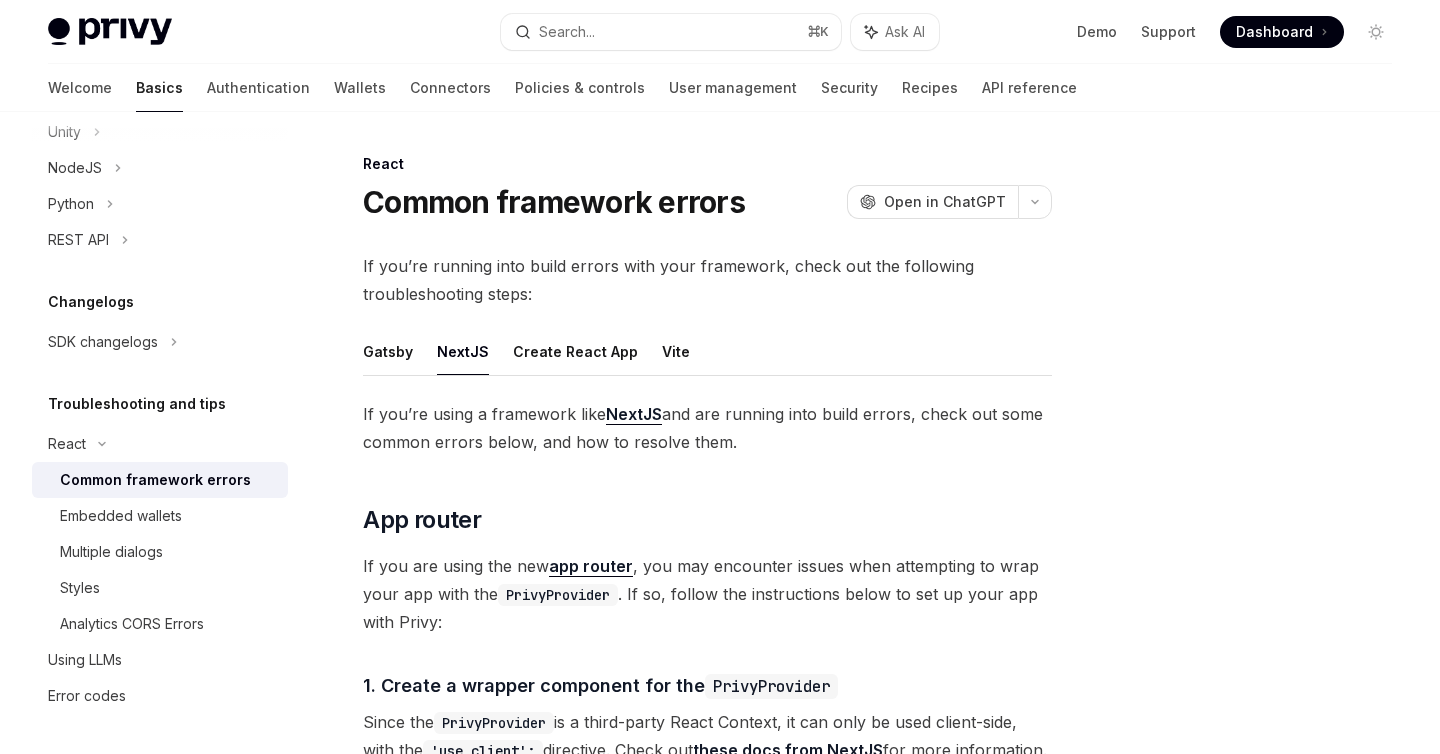 click on "If you’re running into build errors with your framework, check out the following troubleshooting steps:
Gatsby   NextJS   Create React App   Vite If you’re using a framework like  NextJS  and are running into build errors, check out some common errors below, and how to resolve them. ​ App router If you are using the new  app router , you may encounter issues when attempting to wrap your app with the  PrivyProvider . If so, follow the instructions below to set up your app with Privy: ​ 1. Create a wrapper component for the  PrivyProvider Since the  PrivyProvider  is a third-party React Context, it can only be used client-side, with the  'use client';  directive. Check out  these docs from NextJS  for more information. First, create a new component file and add  'use client';  as the first line. Then, within this same file, create a custom component (e.g.  Providers ) that accepts React  children  as props, and renders these  children , wrapped by the  PrivyProvider : Copy Ask AI
'use client' ;" at bounding box center (707, 1074) 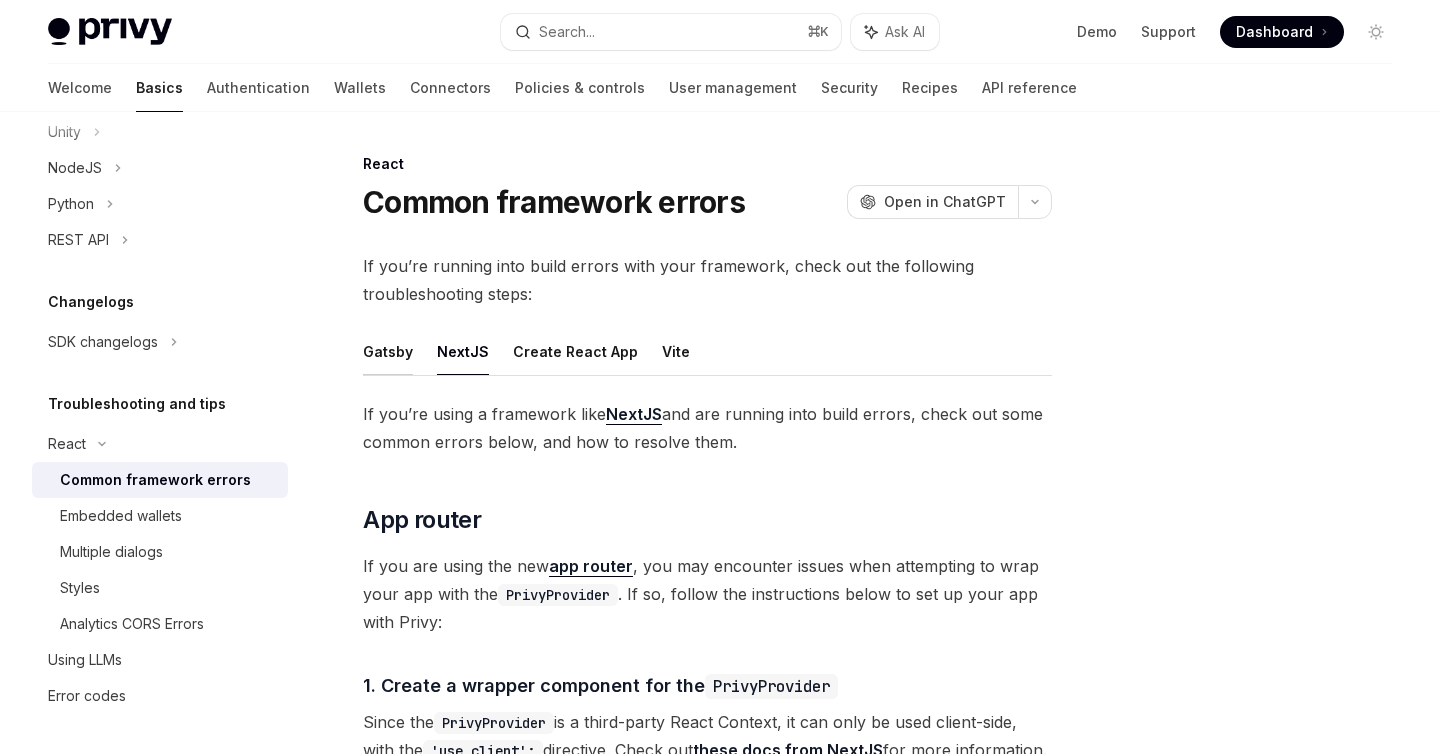 click on "Gatsby" at bounding box center [388, 351] 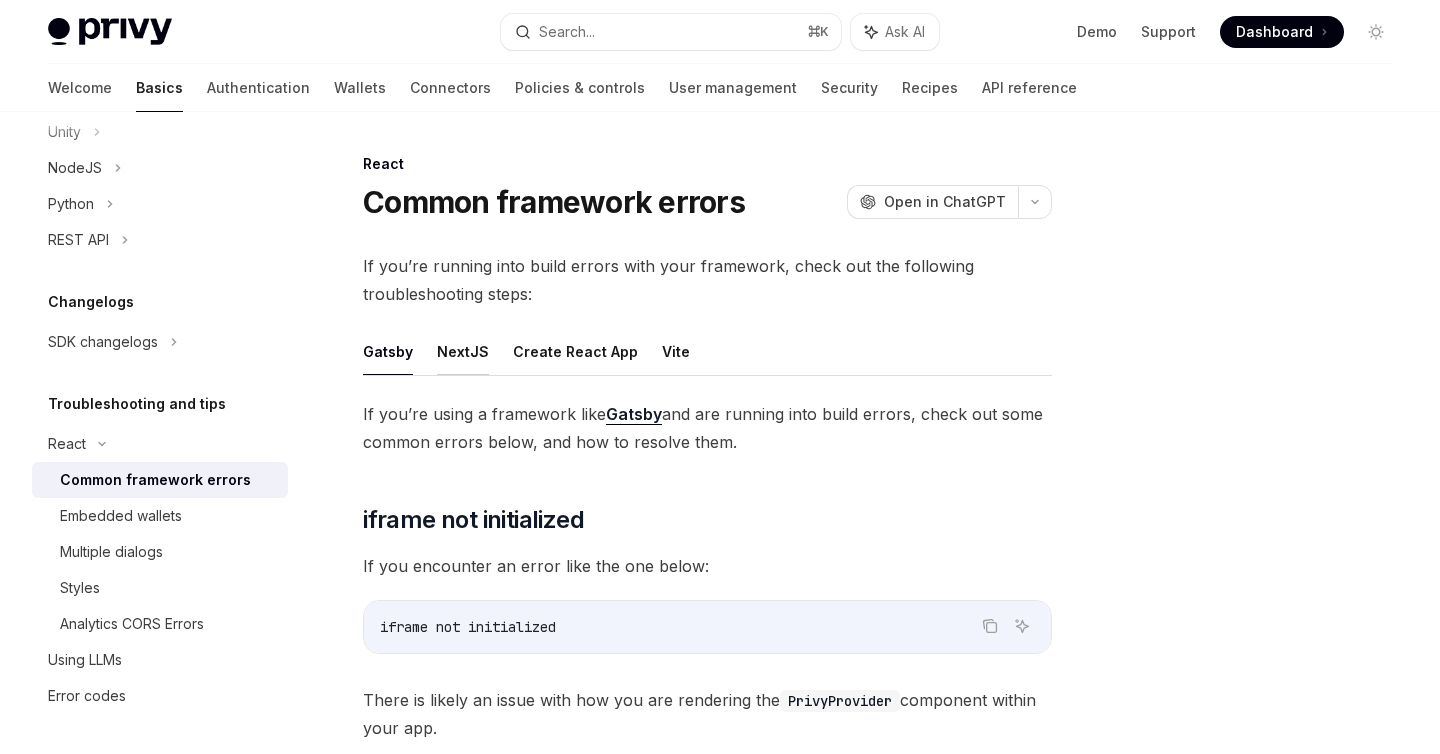 click on "NextJS" at bounding box center (463, 351) 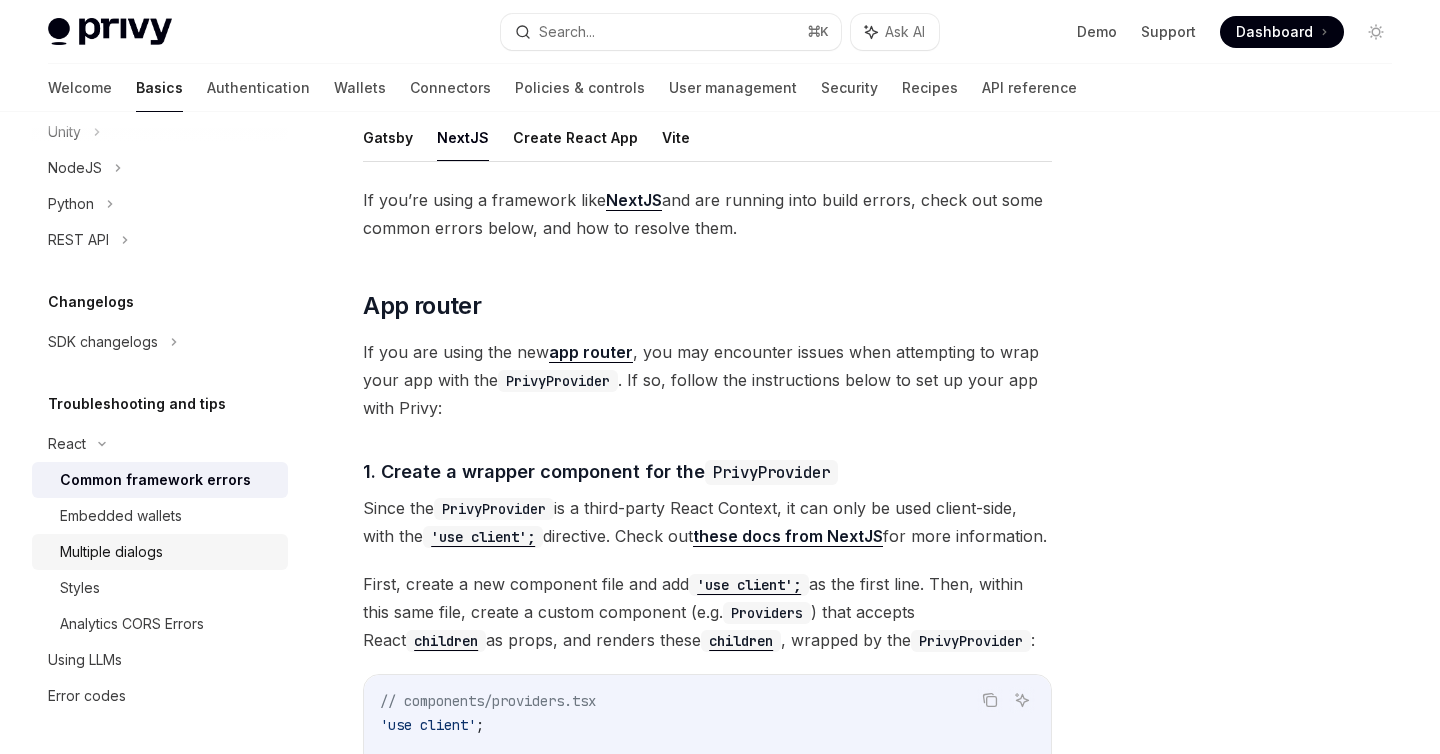 scroll, scrollTop: 215, scrollLeft: 0, axis: vertical 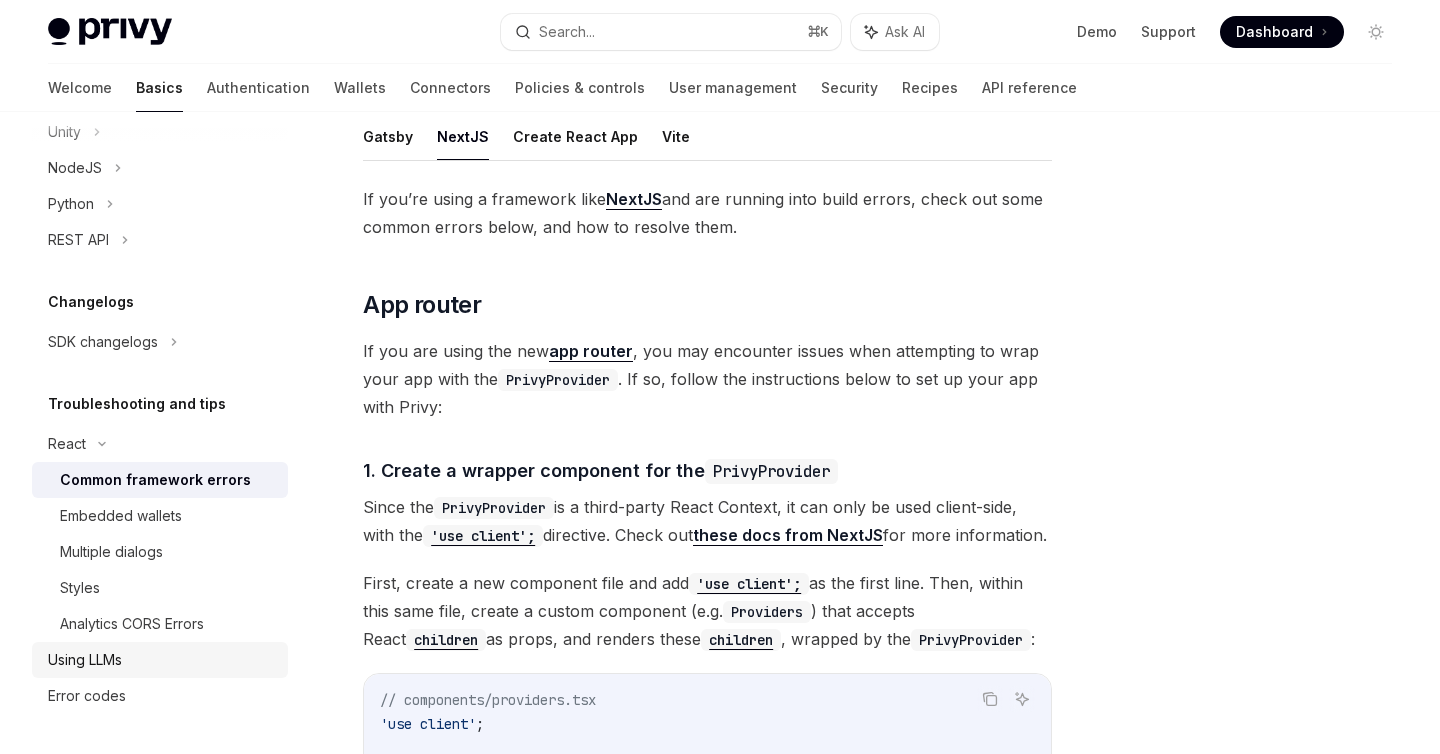 click on "Using LLMs" at bounding box center (160, 660) 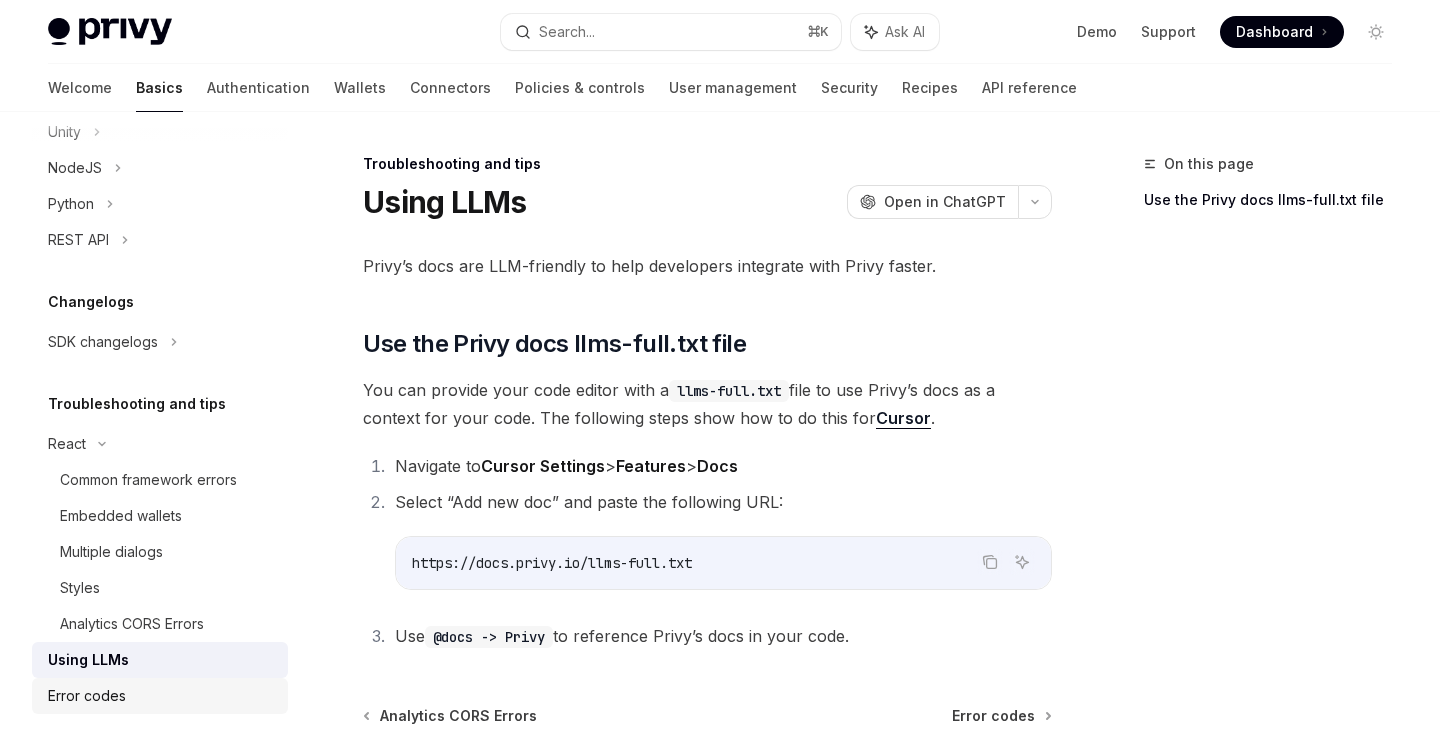 click on "Error codes" at bounding box center [87, 696] 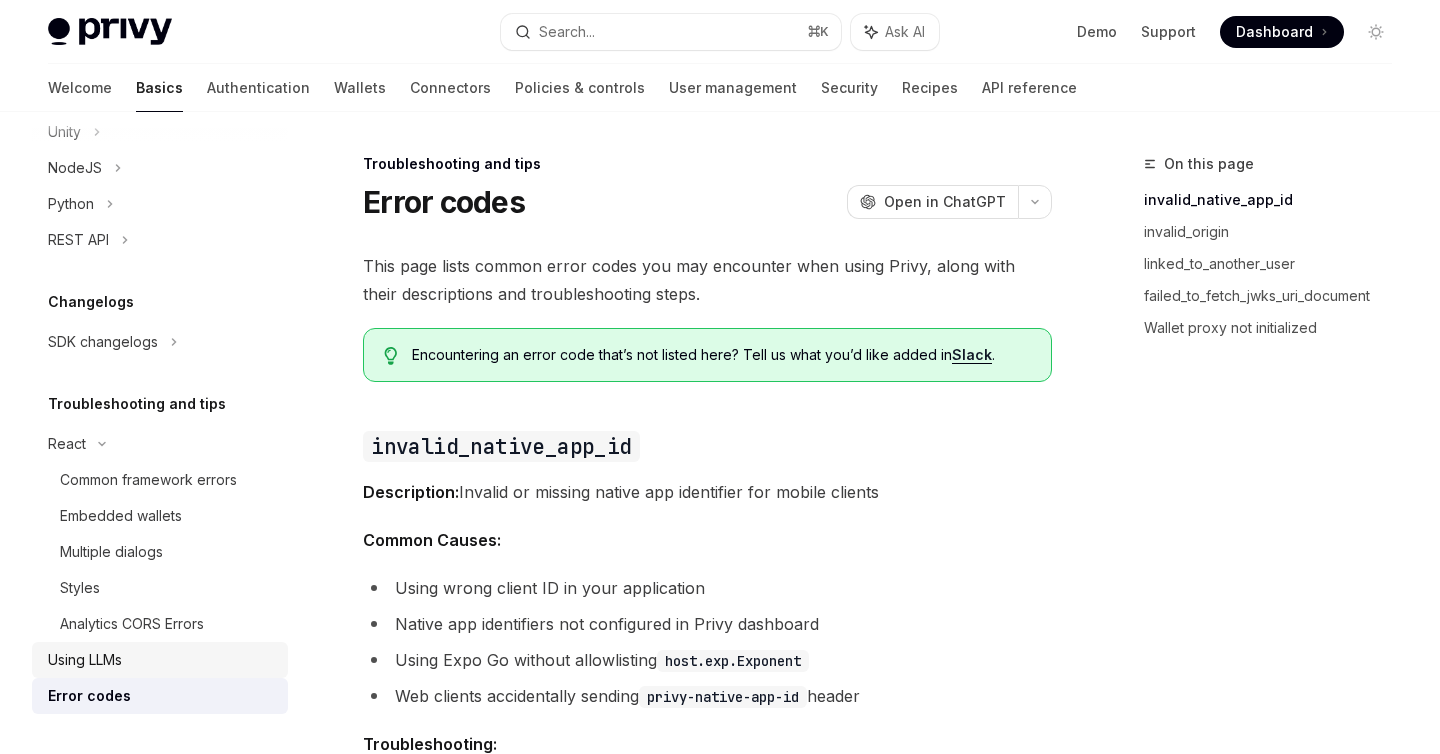 click on "Using LLMs" at bounding box center [85, 660] 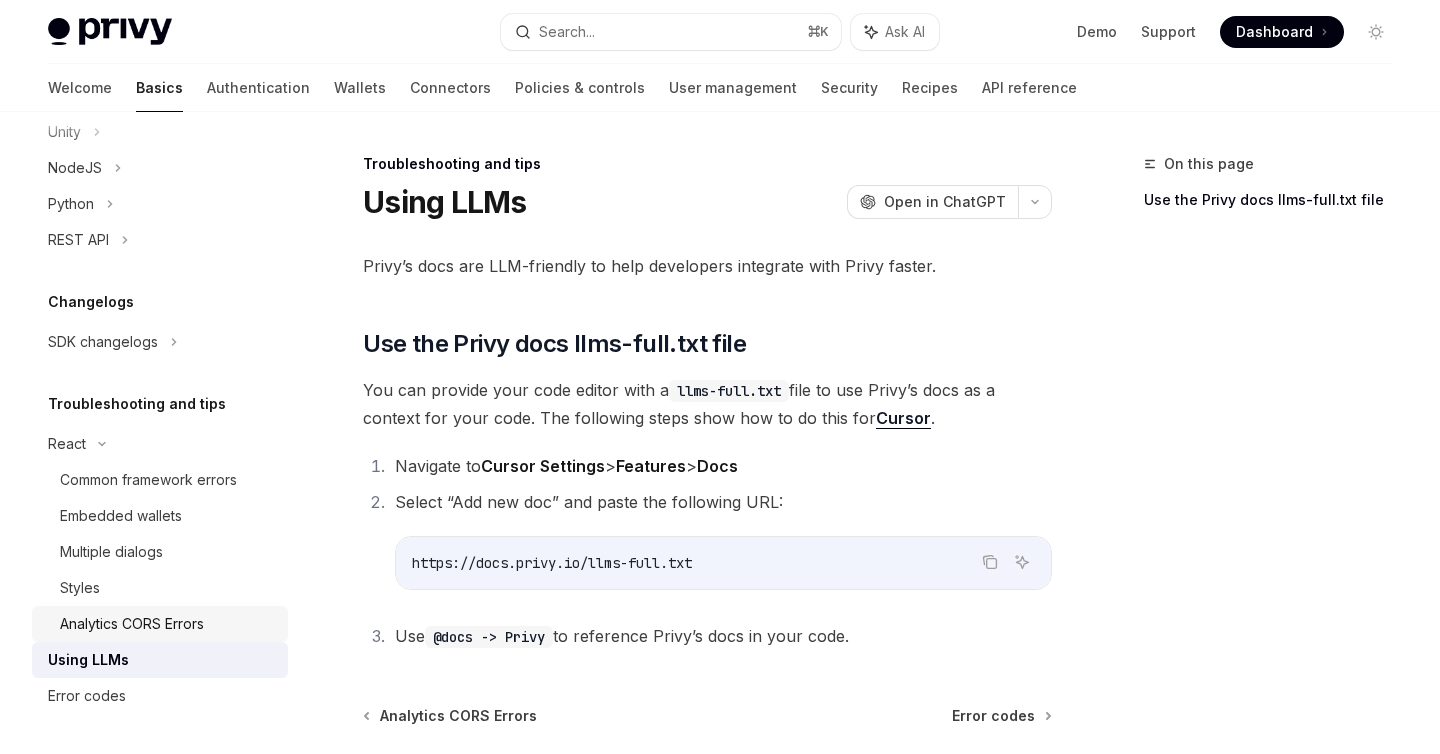 click on "Analytics CORS Errors" at bounding box center (132, 624) 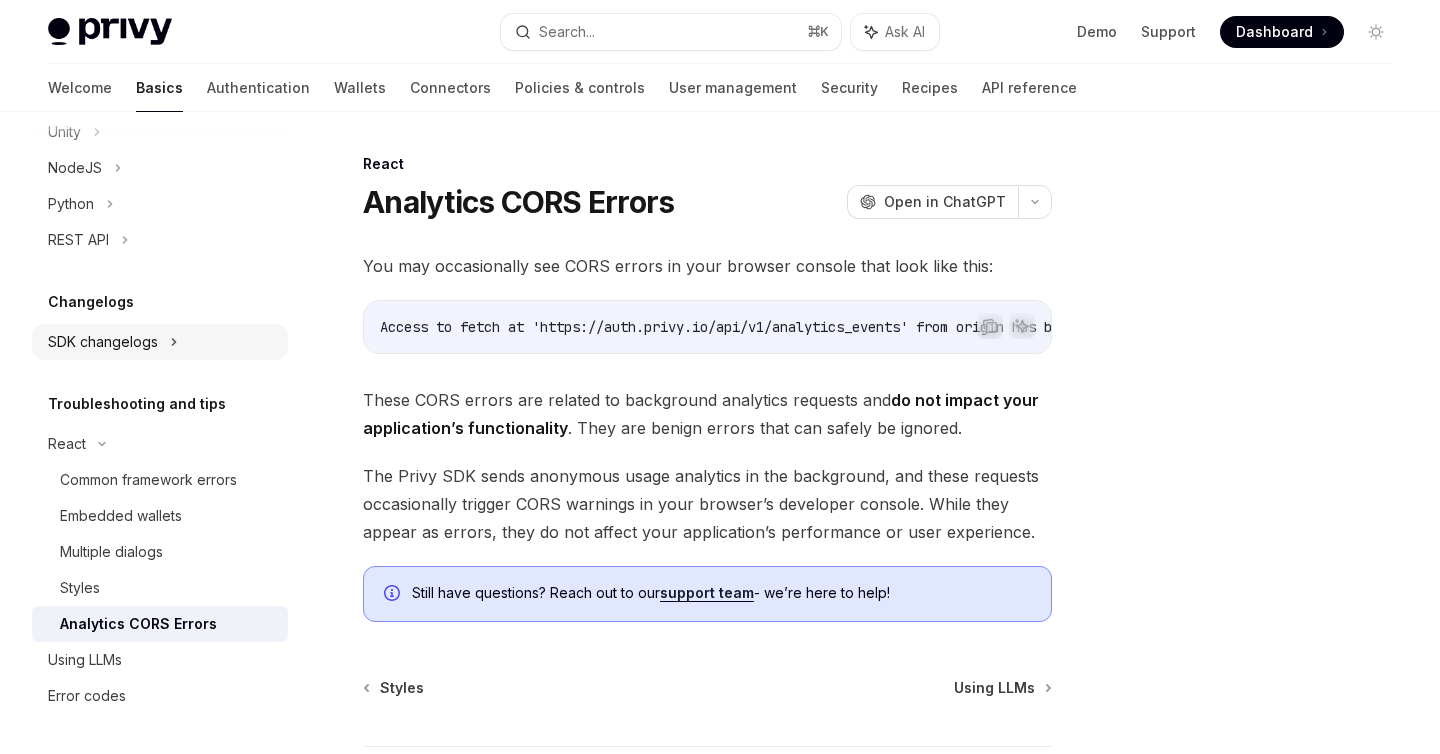 click on "SDK changelogs" at bounding box center [67, -48] 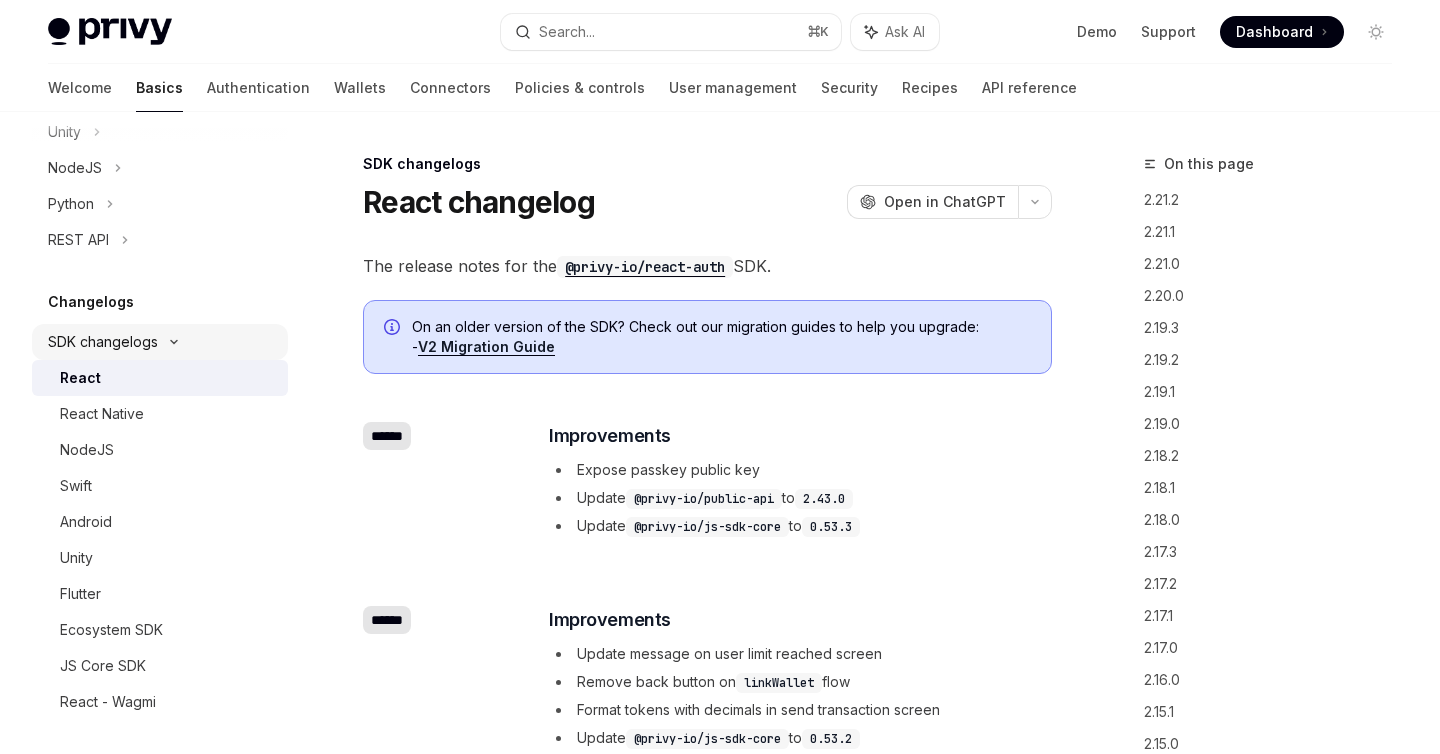 click on "SDK changelogs" at bounding box center [67, -48] 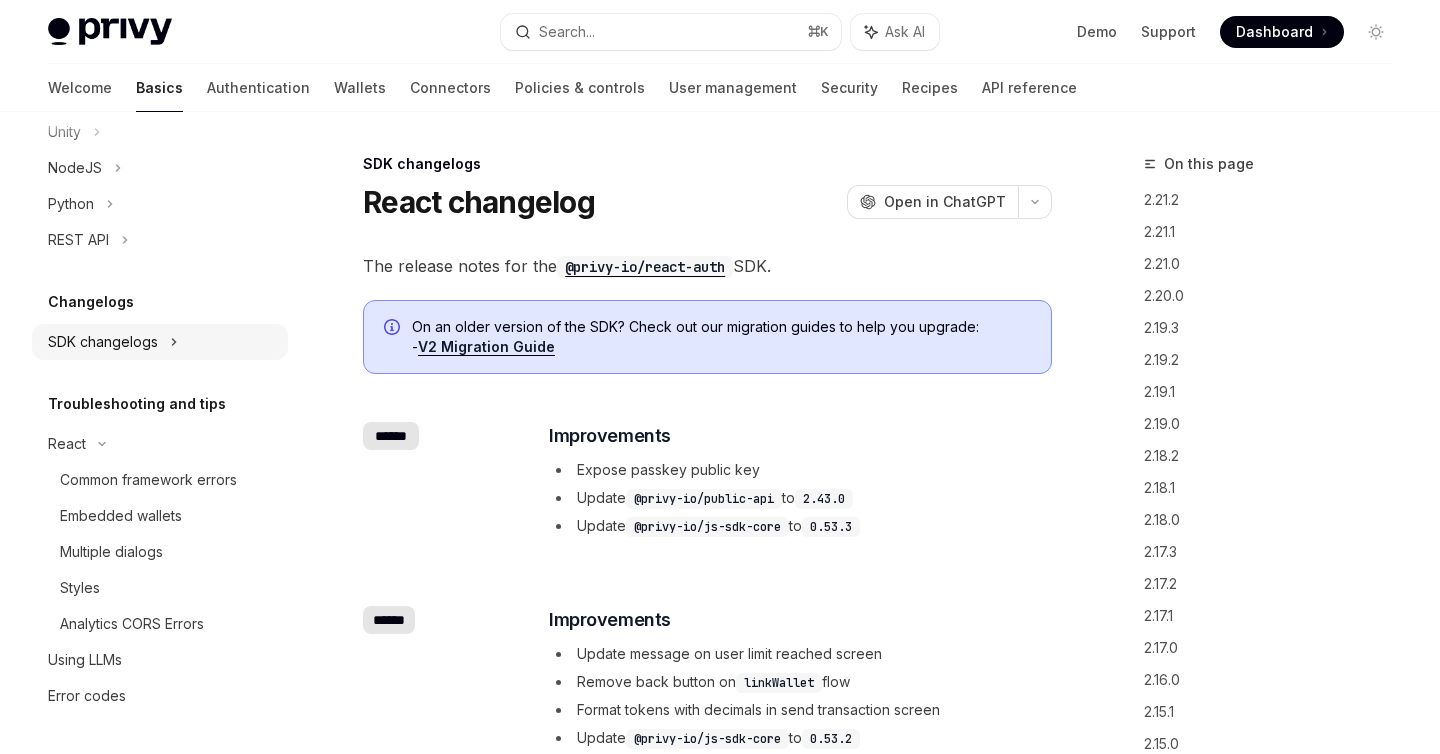 click on "SDK changelogs" at bounding box center [67, -48] 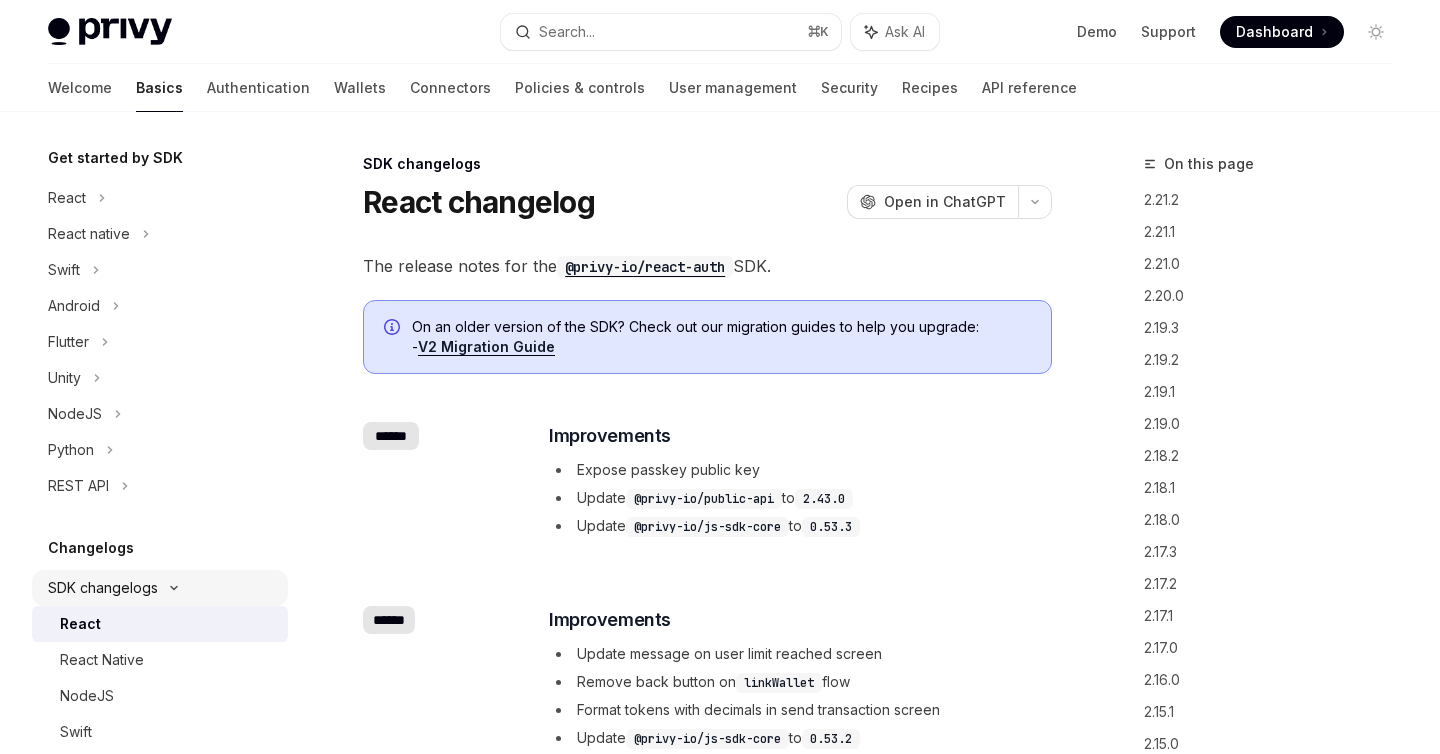 scroll, scrollTop: 134, scrollLeft: 0, axis: vertical 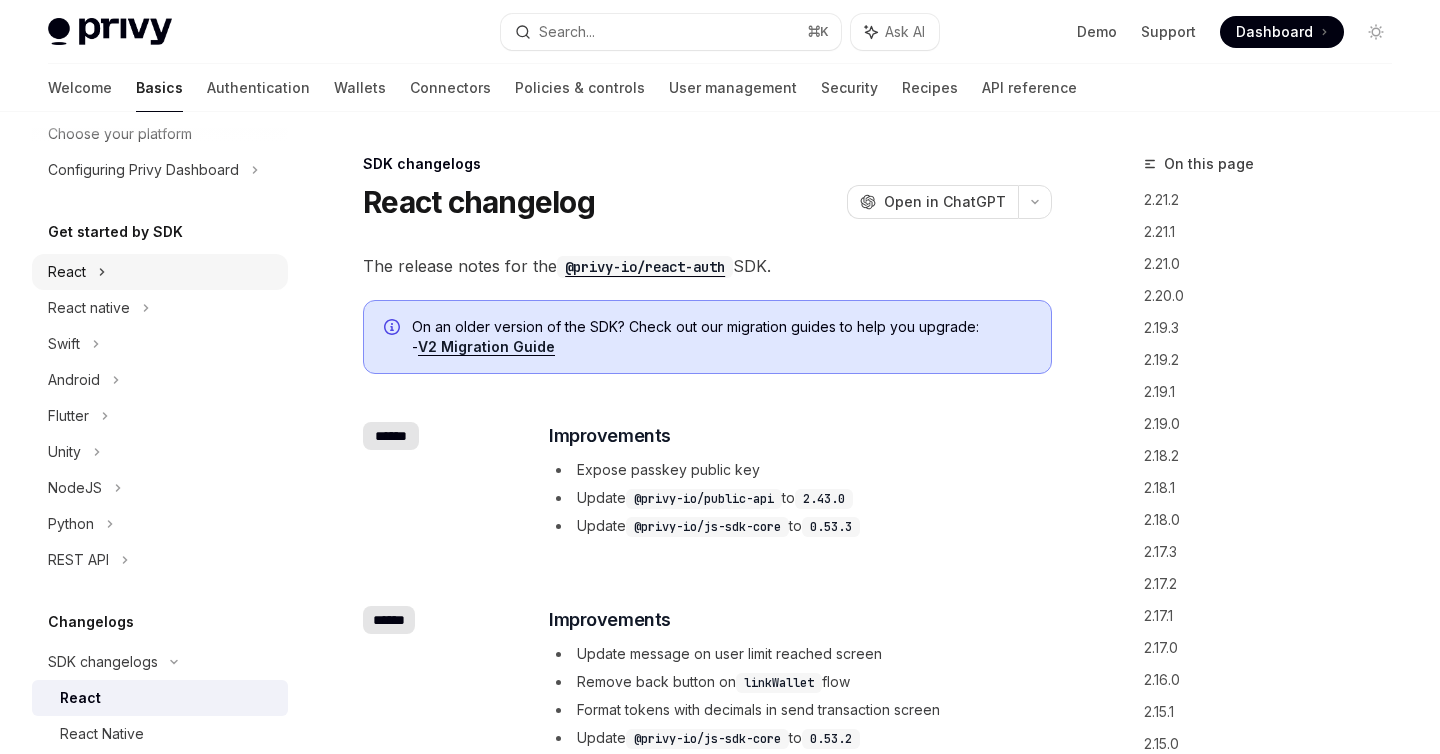click on "React" at bounding box center (160, 272) 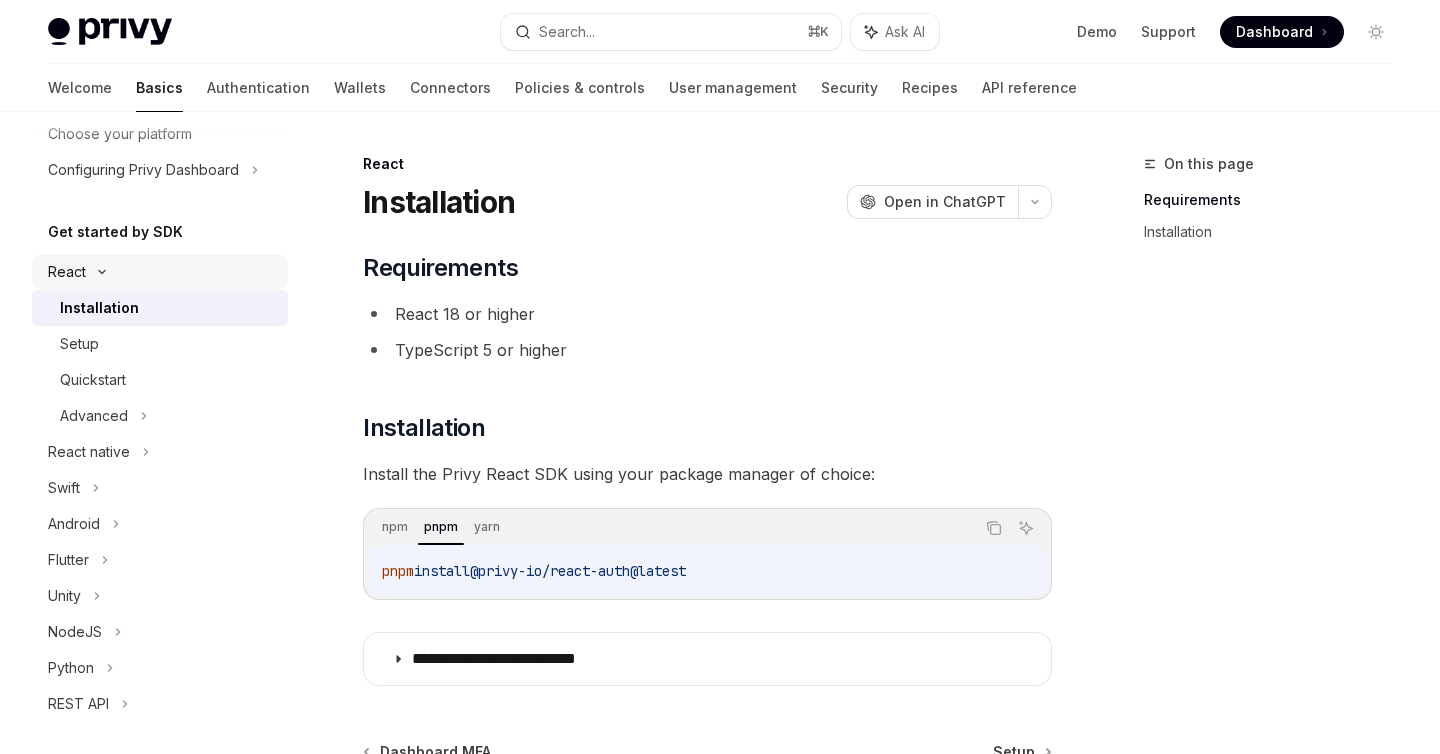 click on "React" at bounding box center [160, 272] 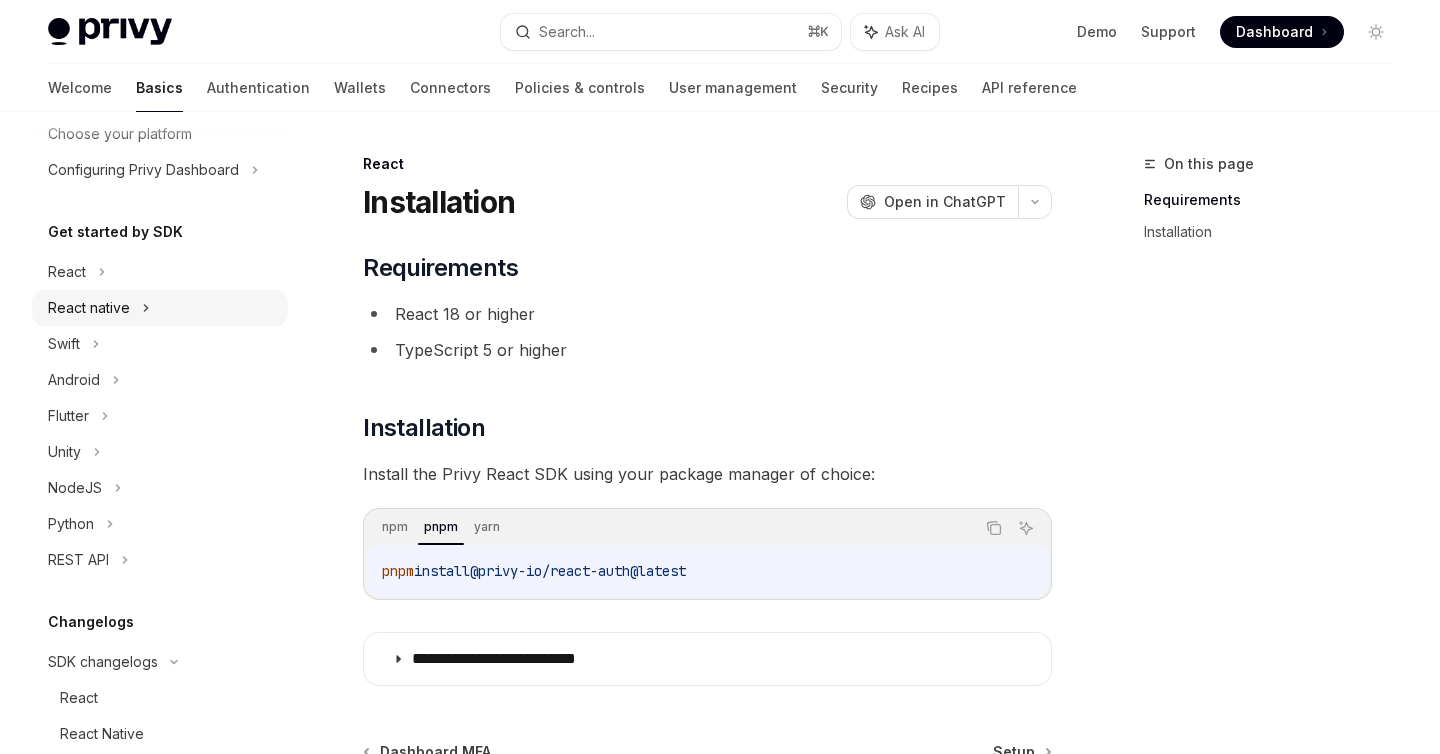 click on "React native" at bounding box center (160, 308) 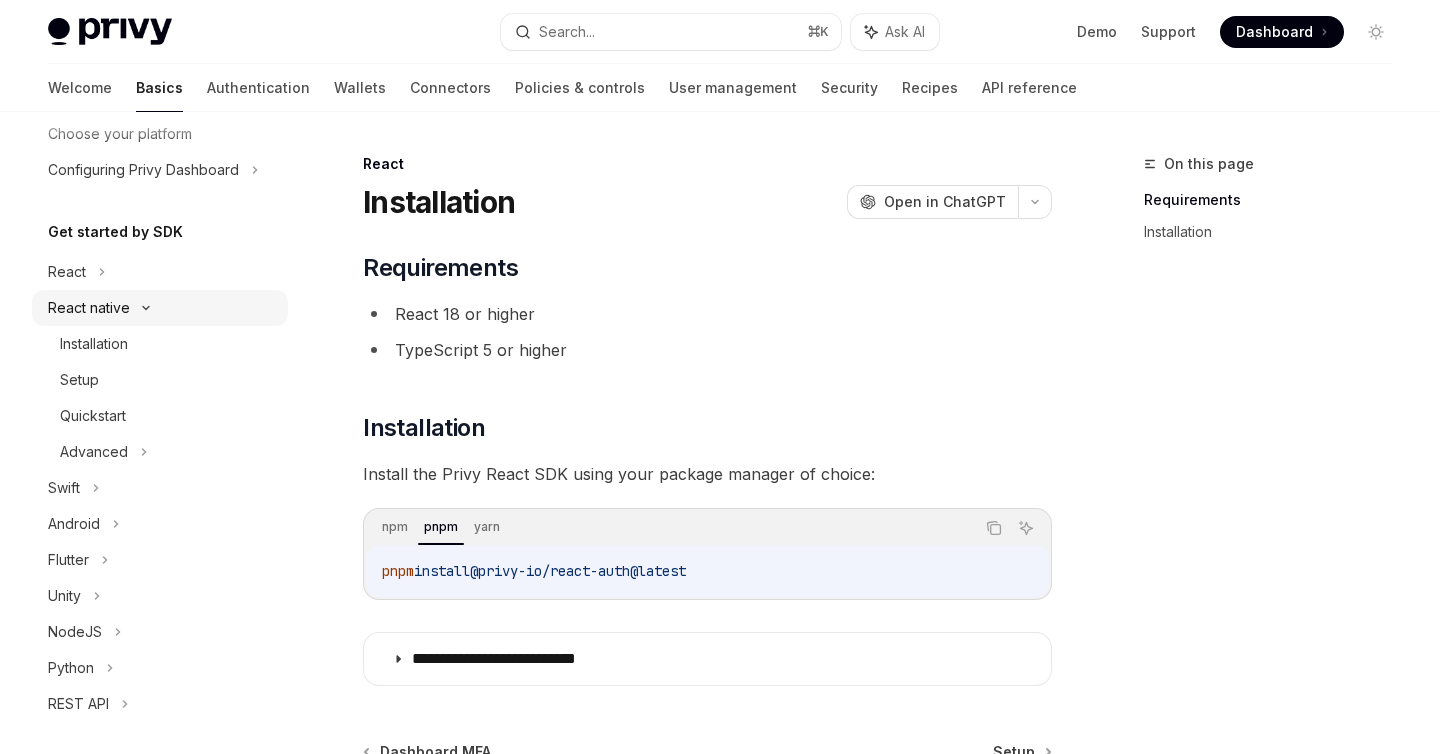 click on "React native" at bounding box center (160, 308) 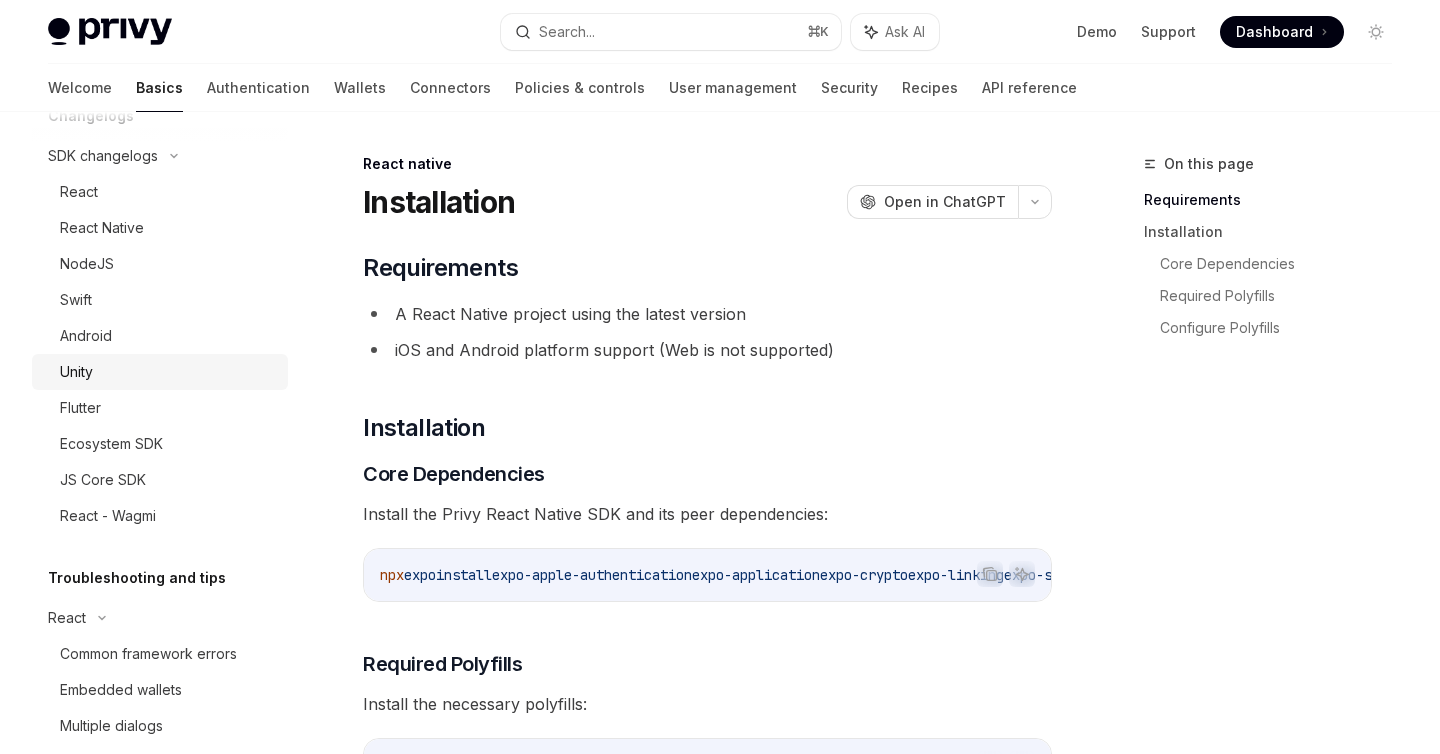 scroll, scrollTop: 958, scrollLeft: 0, axis: vertical 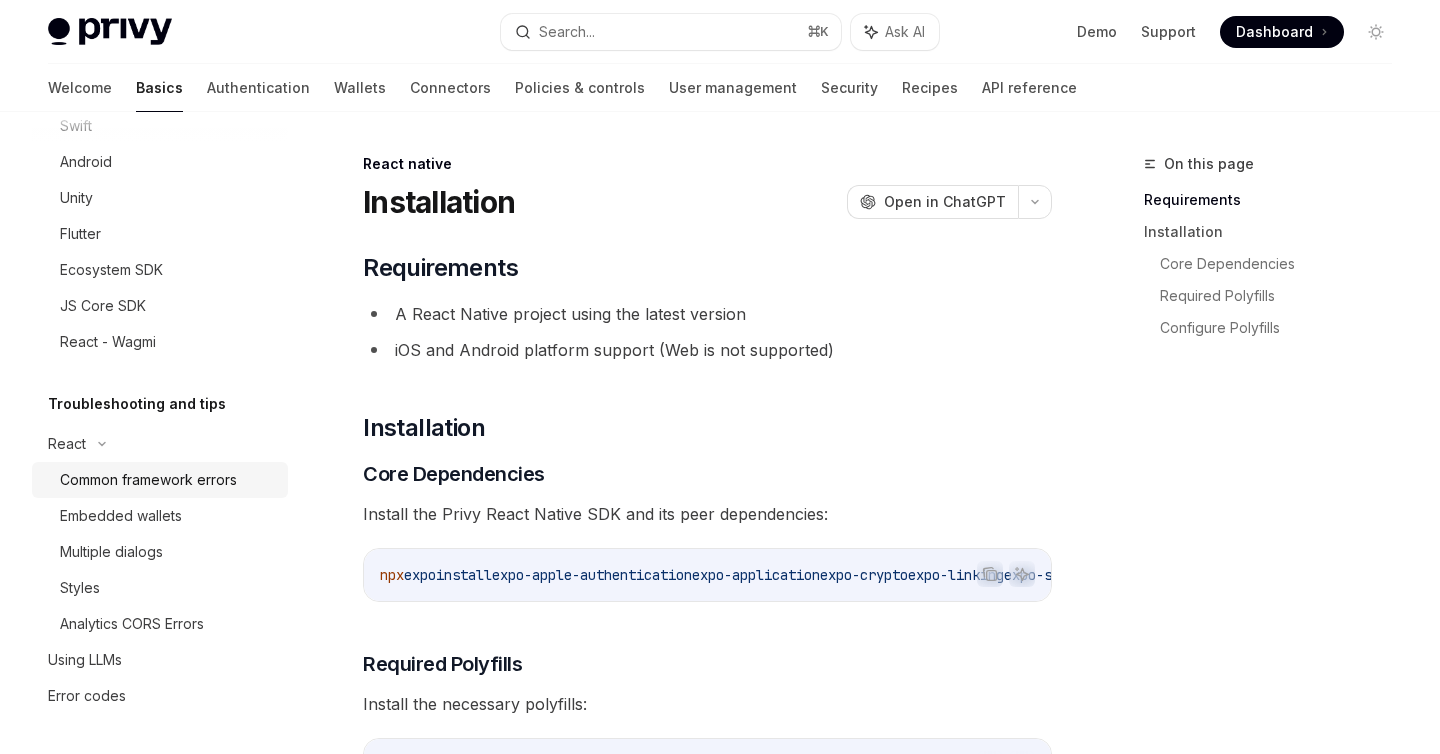 click on "Common framework errors" at bounding box center (148, 480) 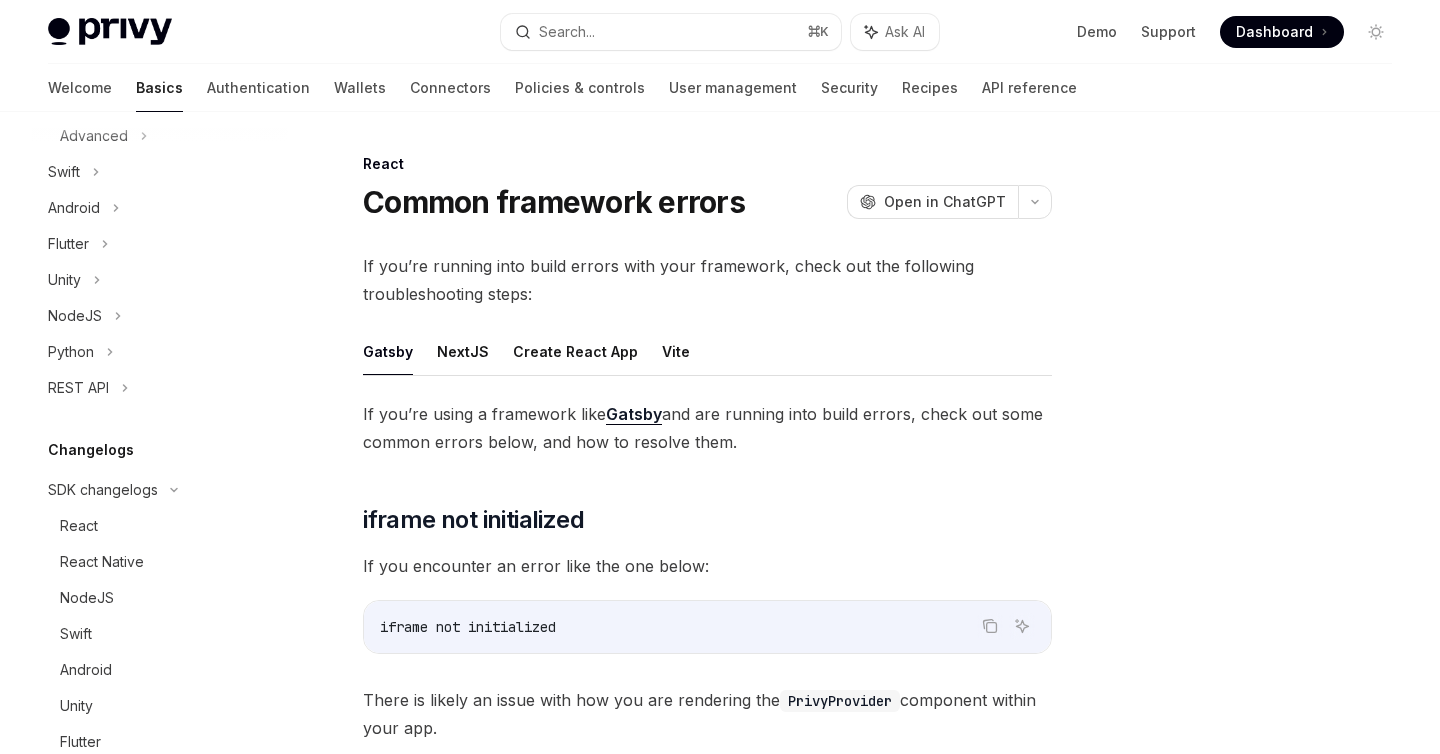 scroll, scrollTop: 0, scrollLeft: 0, axis: both 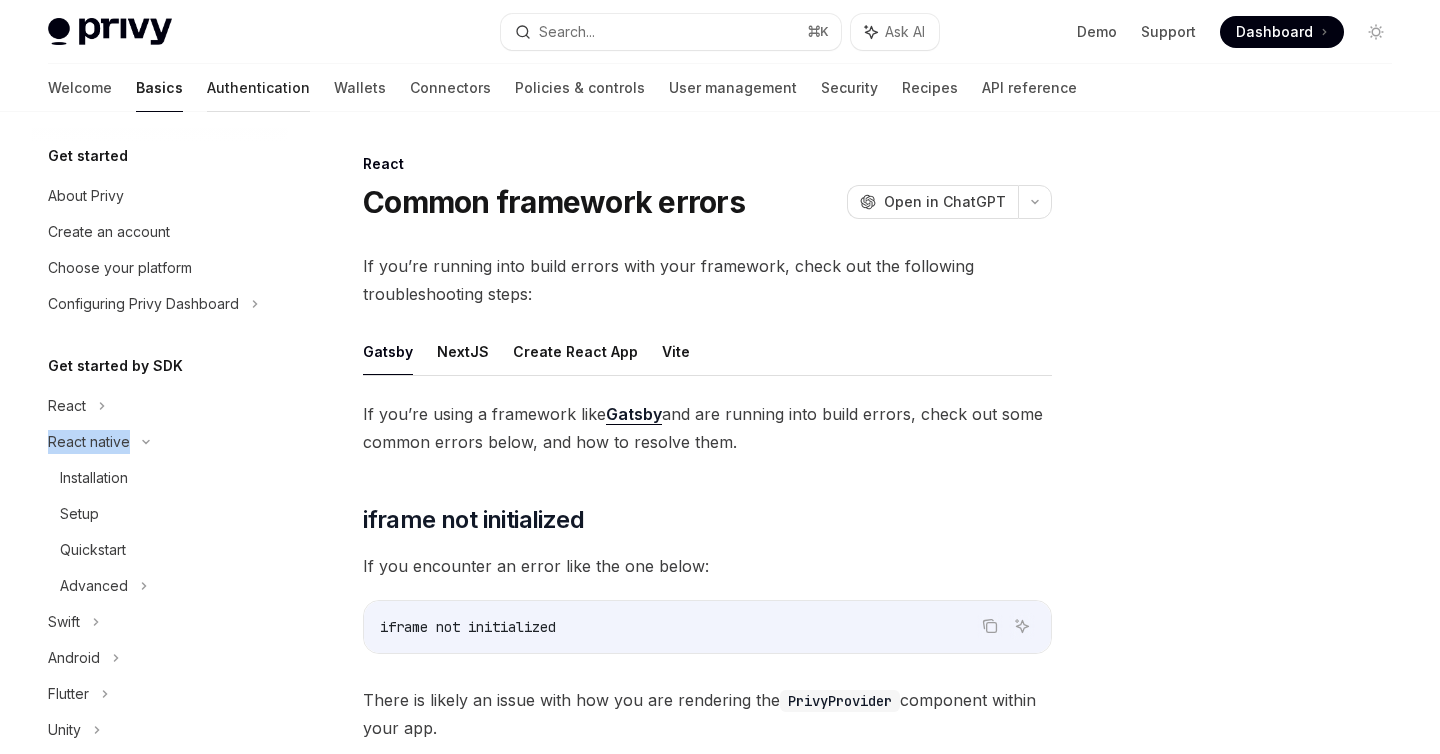 click on "Authentication" at bounding box center [258, 88] 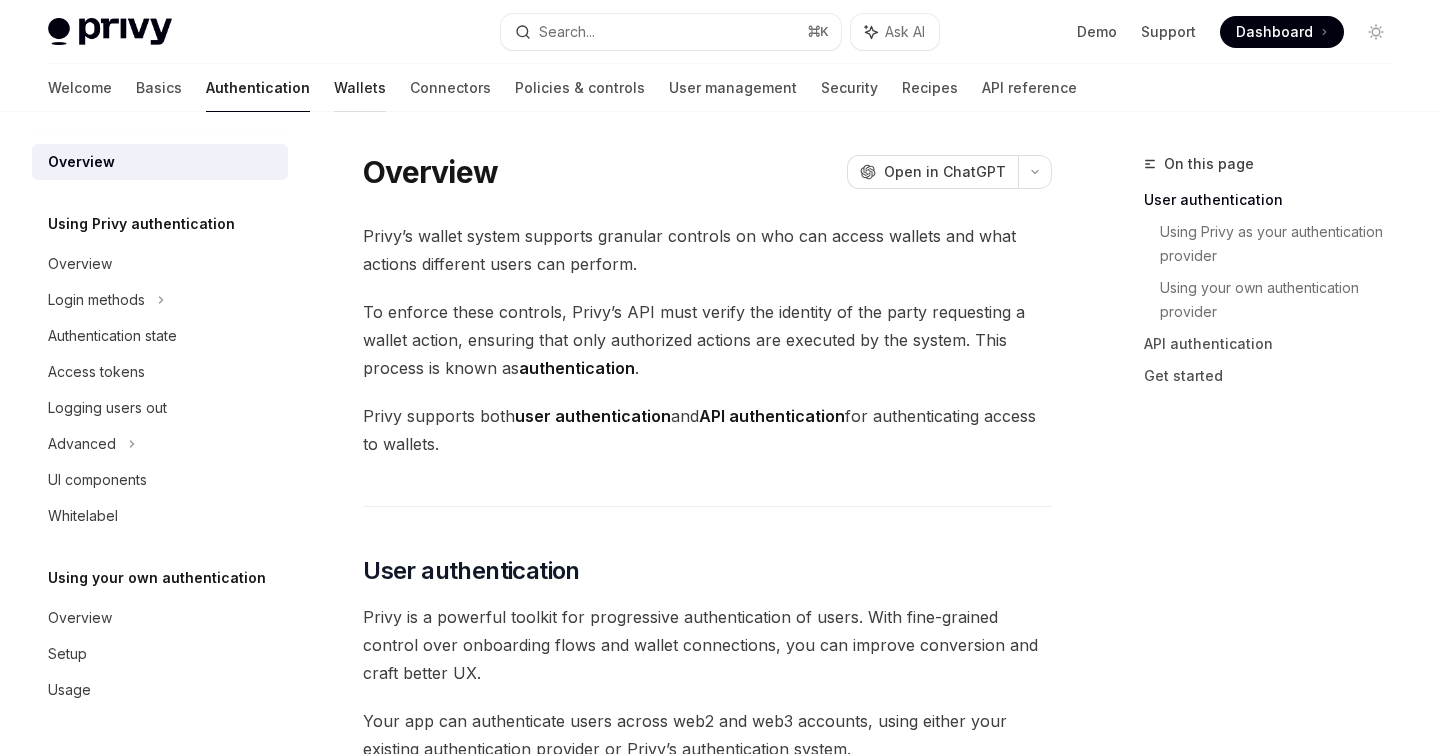 click on "Wallets" at bounding box center (360, 88) 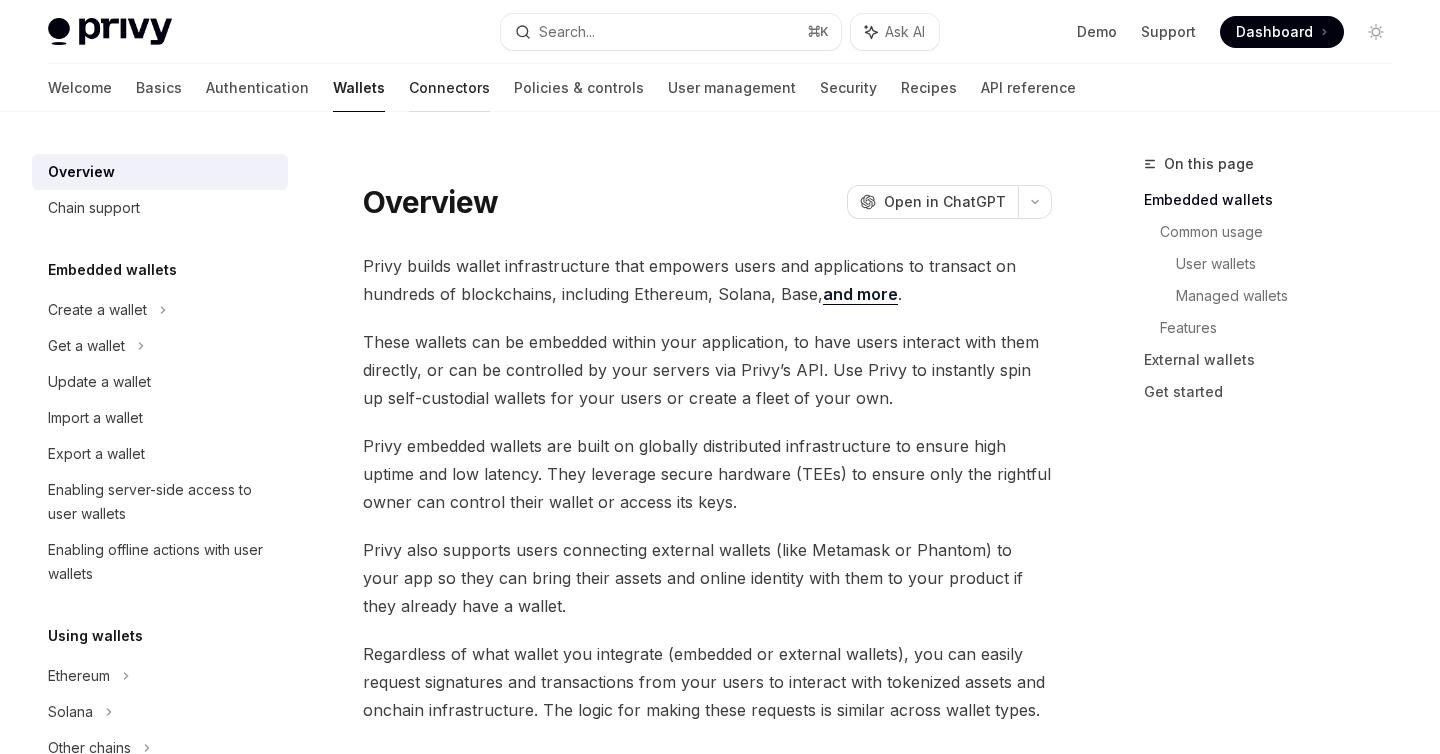 click on "Connectors" at bounding box center [449, 88] 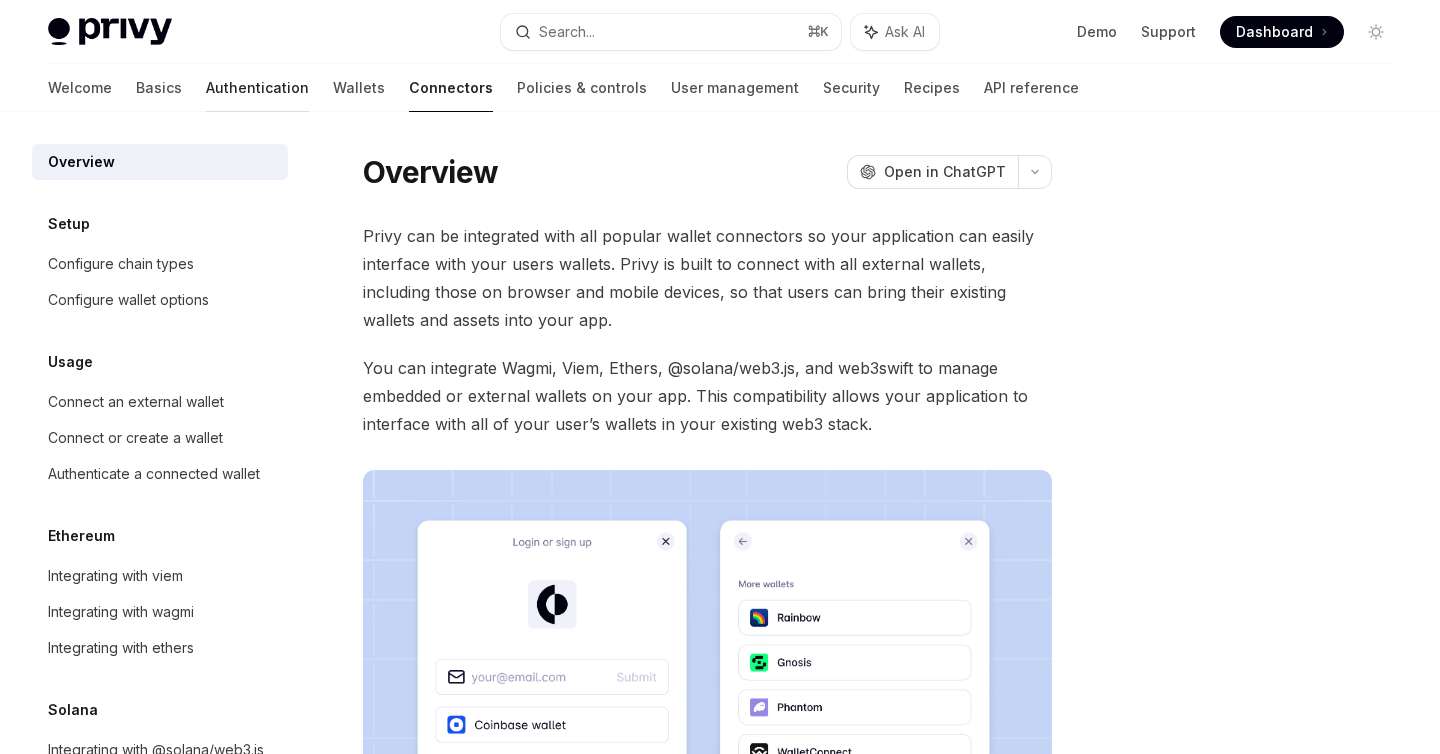 click on "Authentication" at bounding box center (257, 88) 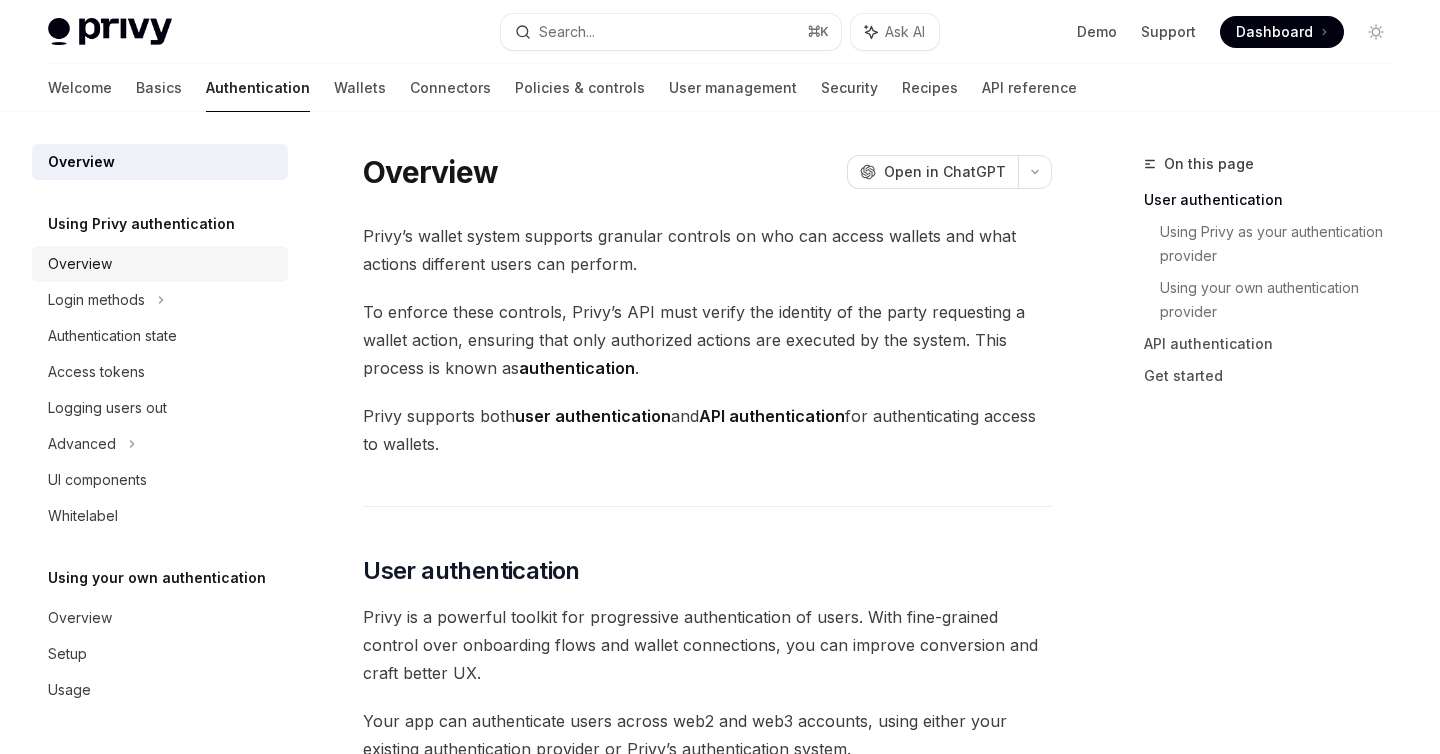 click on "Overview" at bounding box center [162, 264] 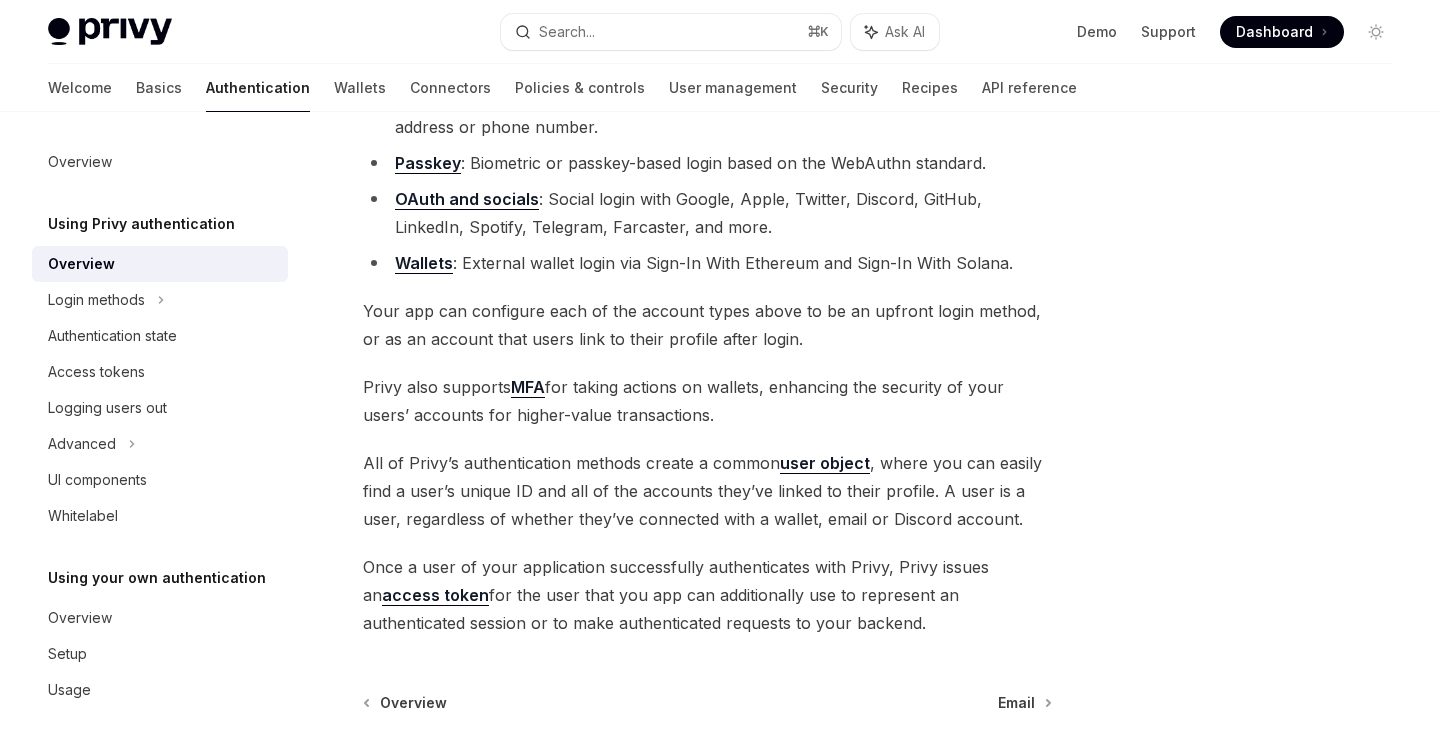 scroll, scrollTop: 431, scrollLeft: 0, axis: vertical 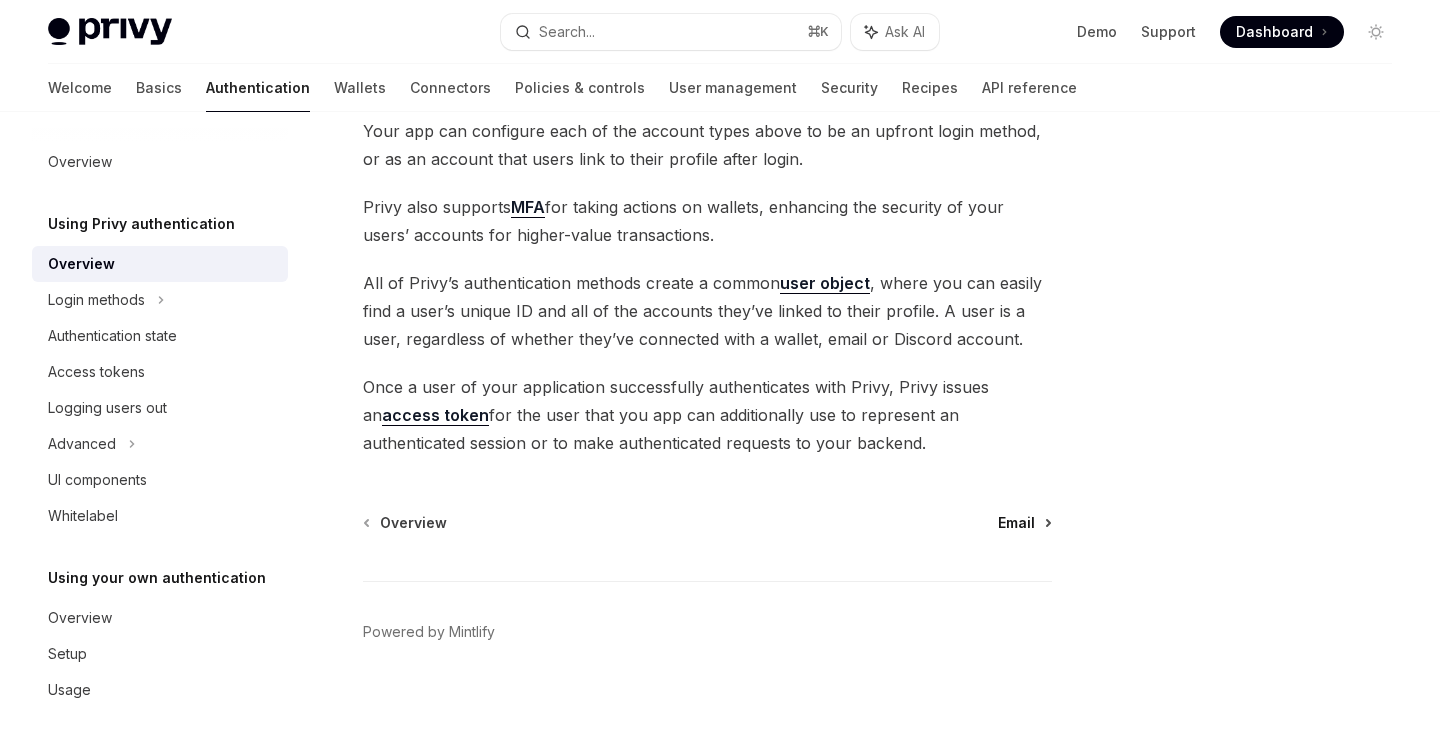 click on "Email" at bounding box center [1016, 523] 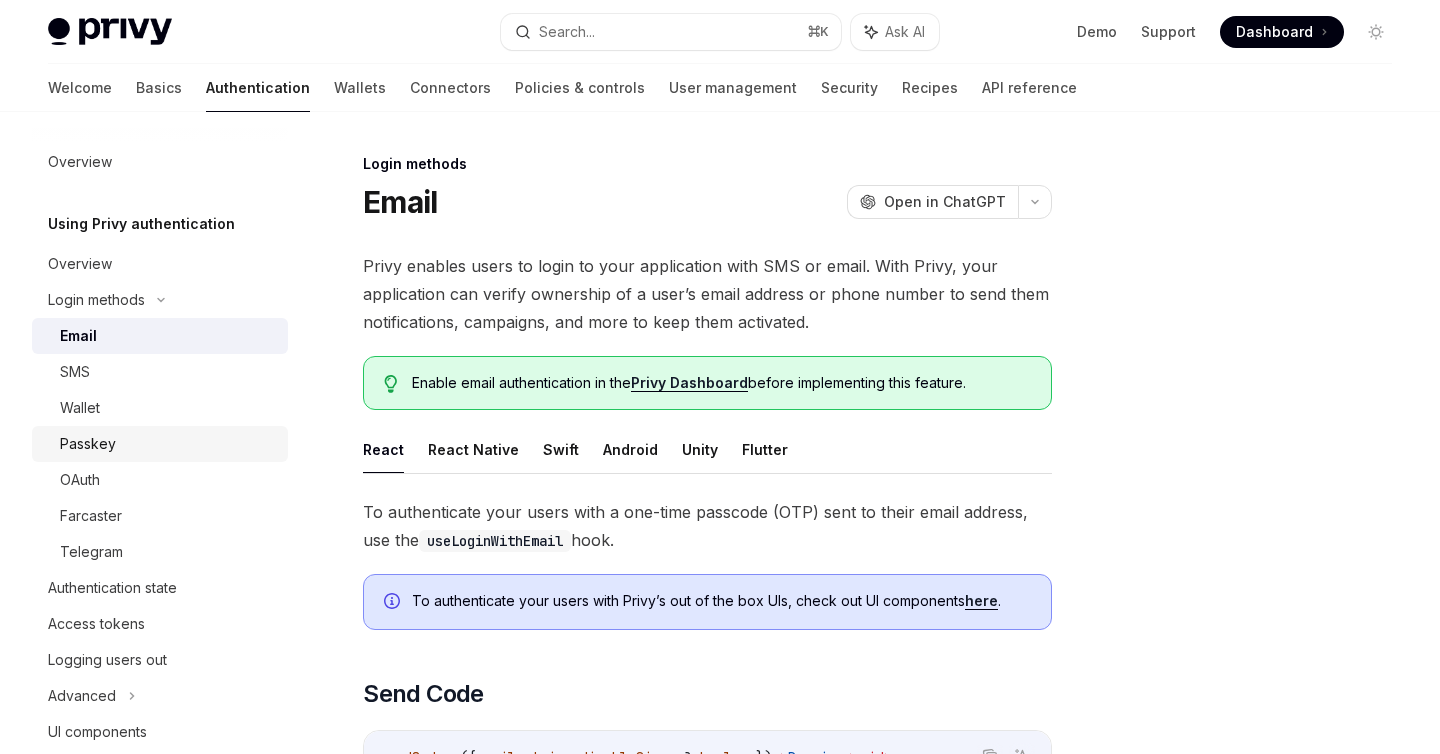 click on "Passkey" at bounding box center (160, 444) 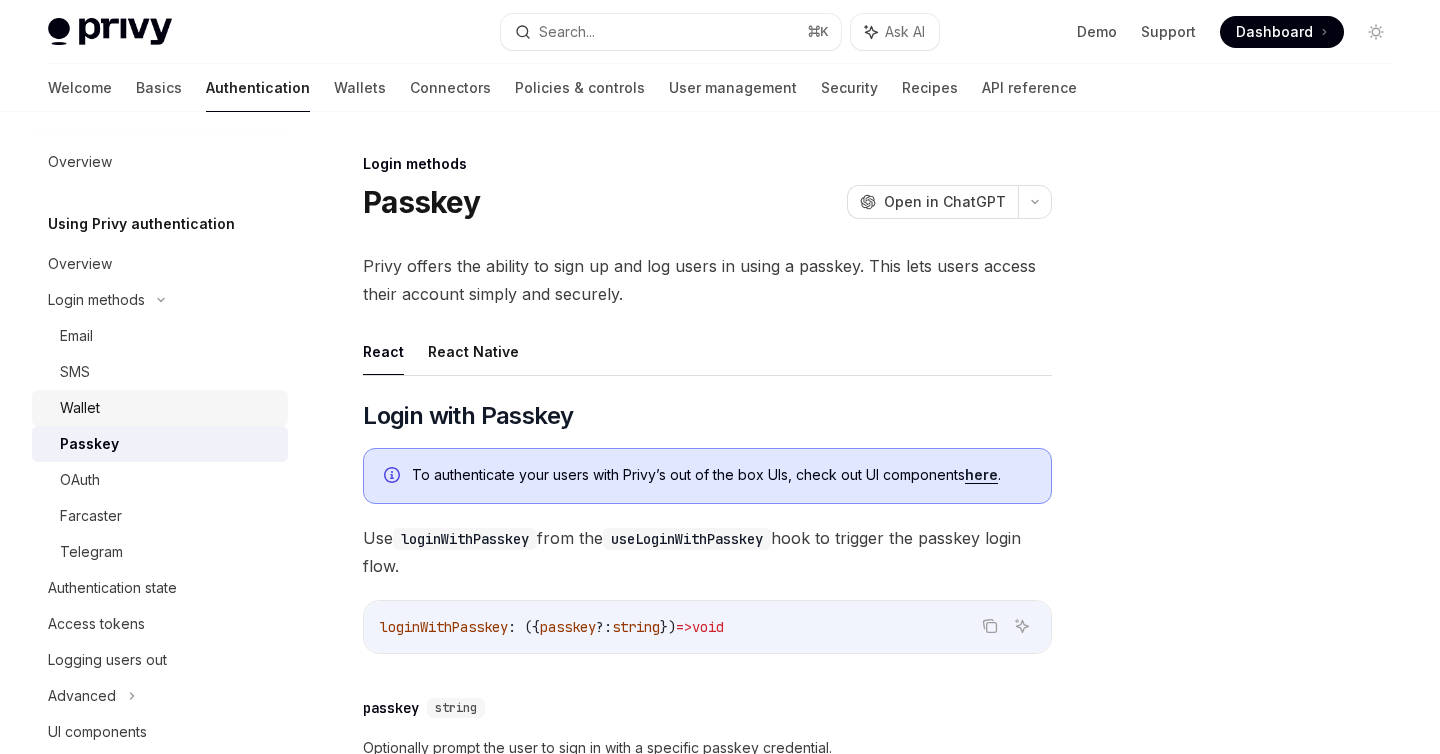 click on "Wallet" at bounding box center [168, 408] 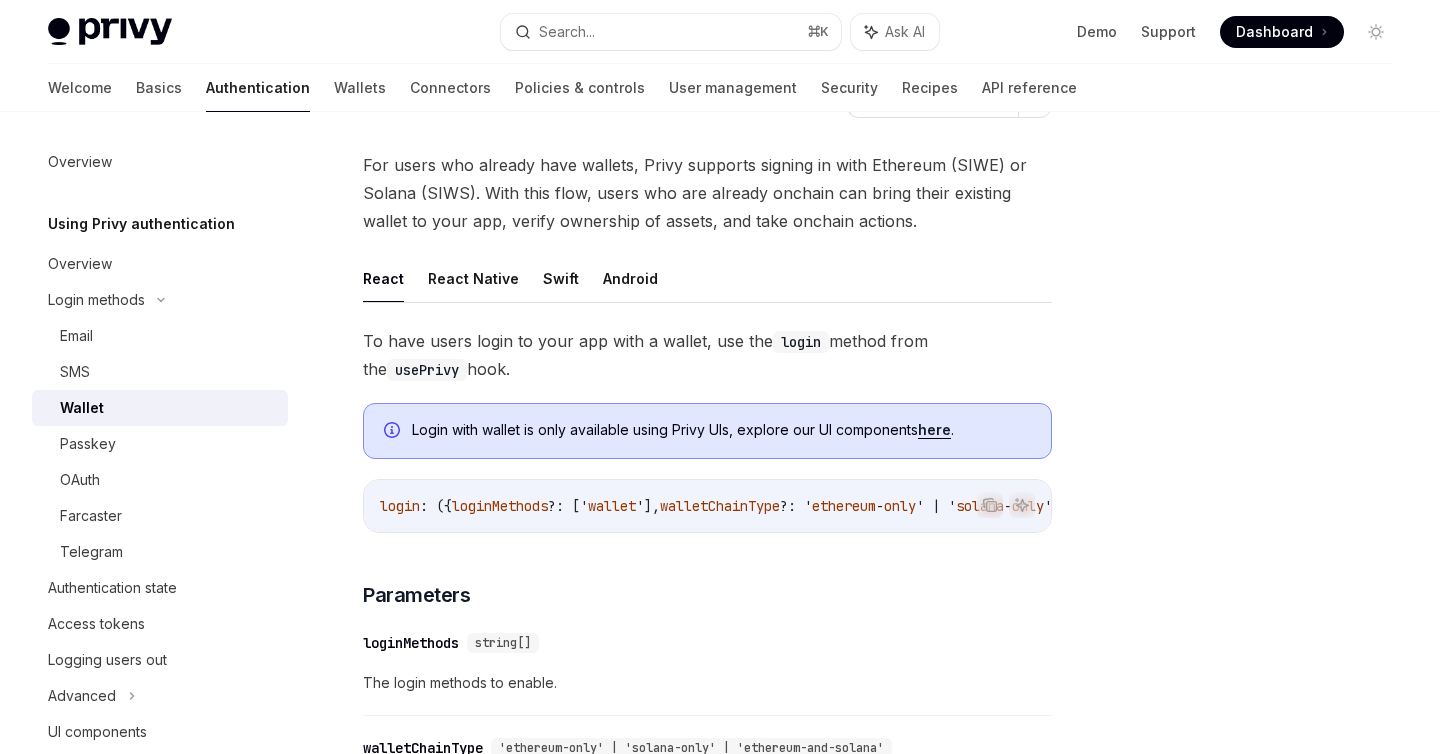 scroll, scrollTop: 103, scrollLeft: 0, axis: vertical 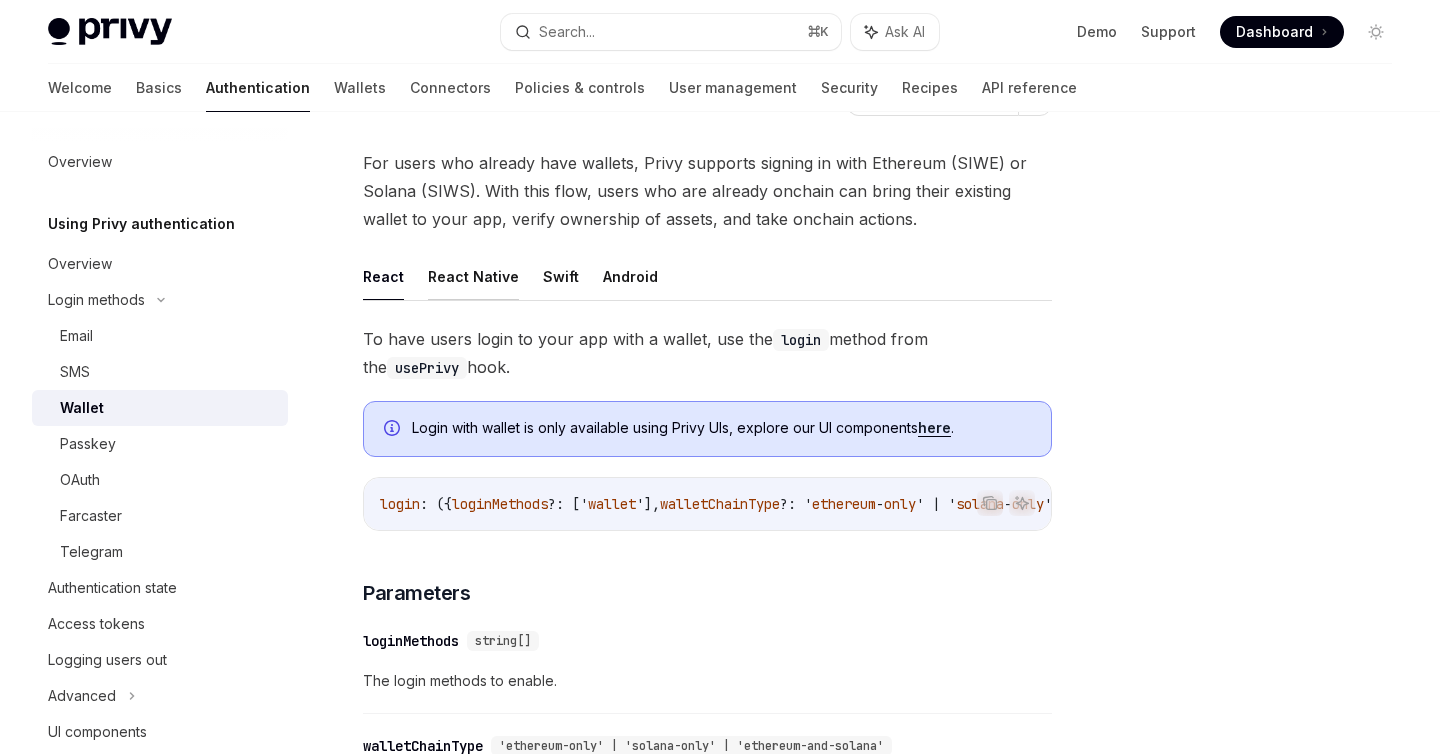 click on "React Native" at bounding box center [473, 276] 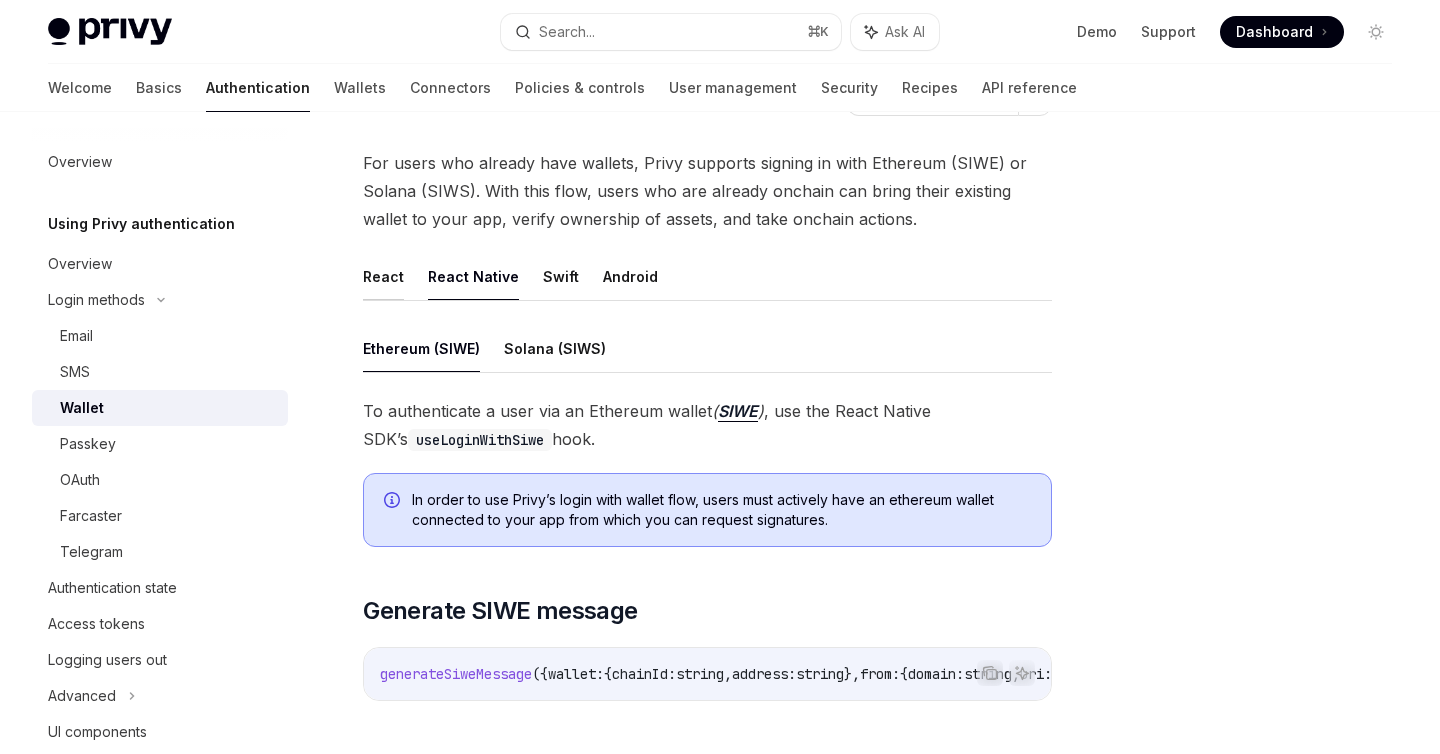 click on "React" at bounding box center (383, 276) 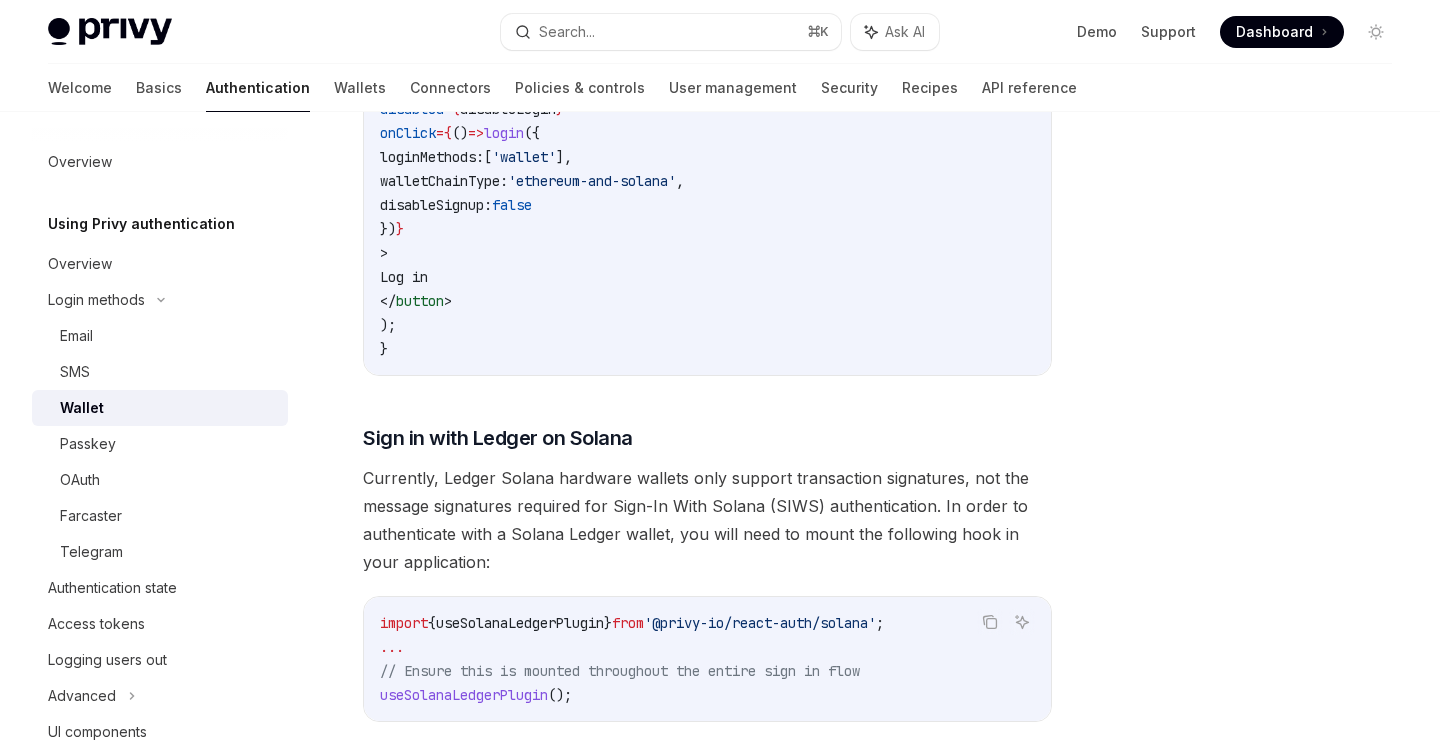 scroll, scrollTop: 2181, scrollLeft: 0, axis: vertical 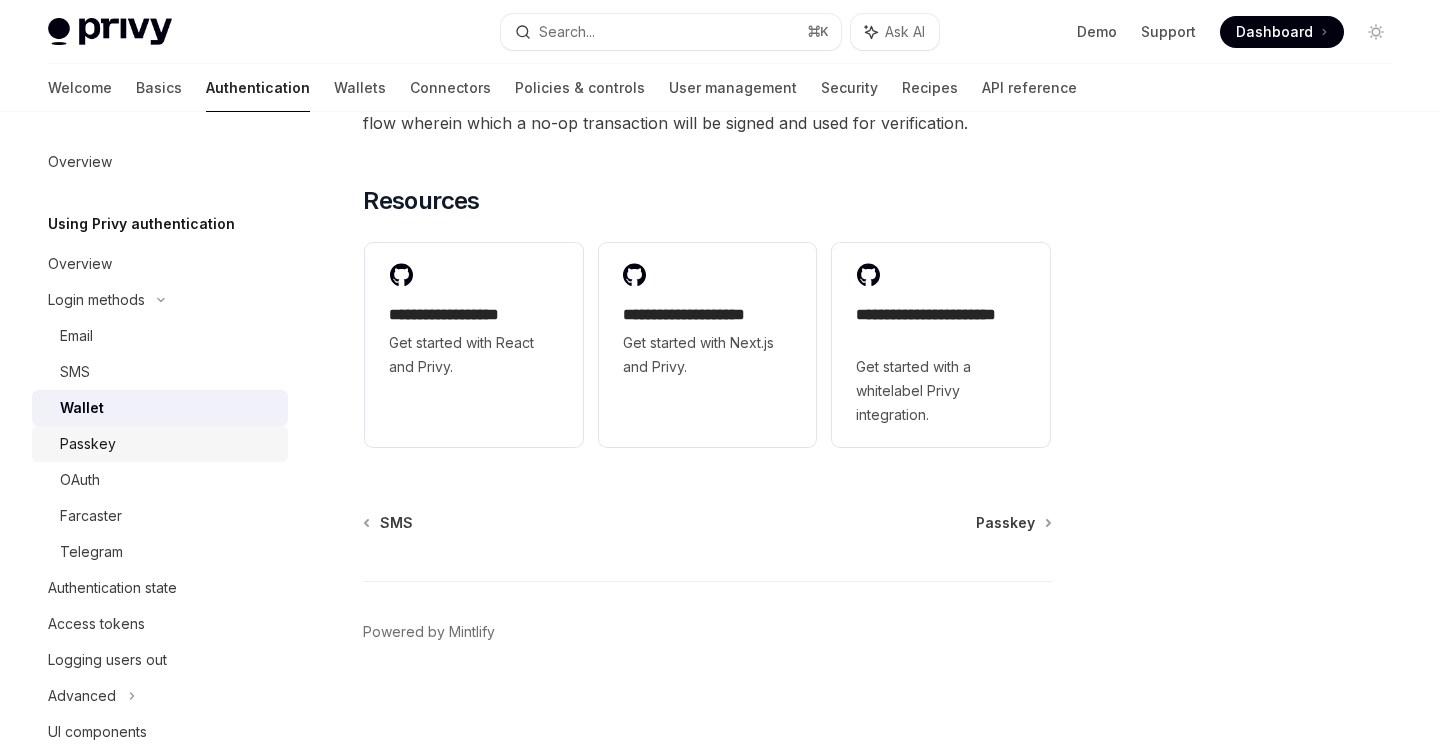 click on "Passkey" at bounding box center (168, 444) 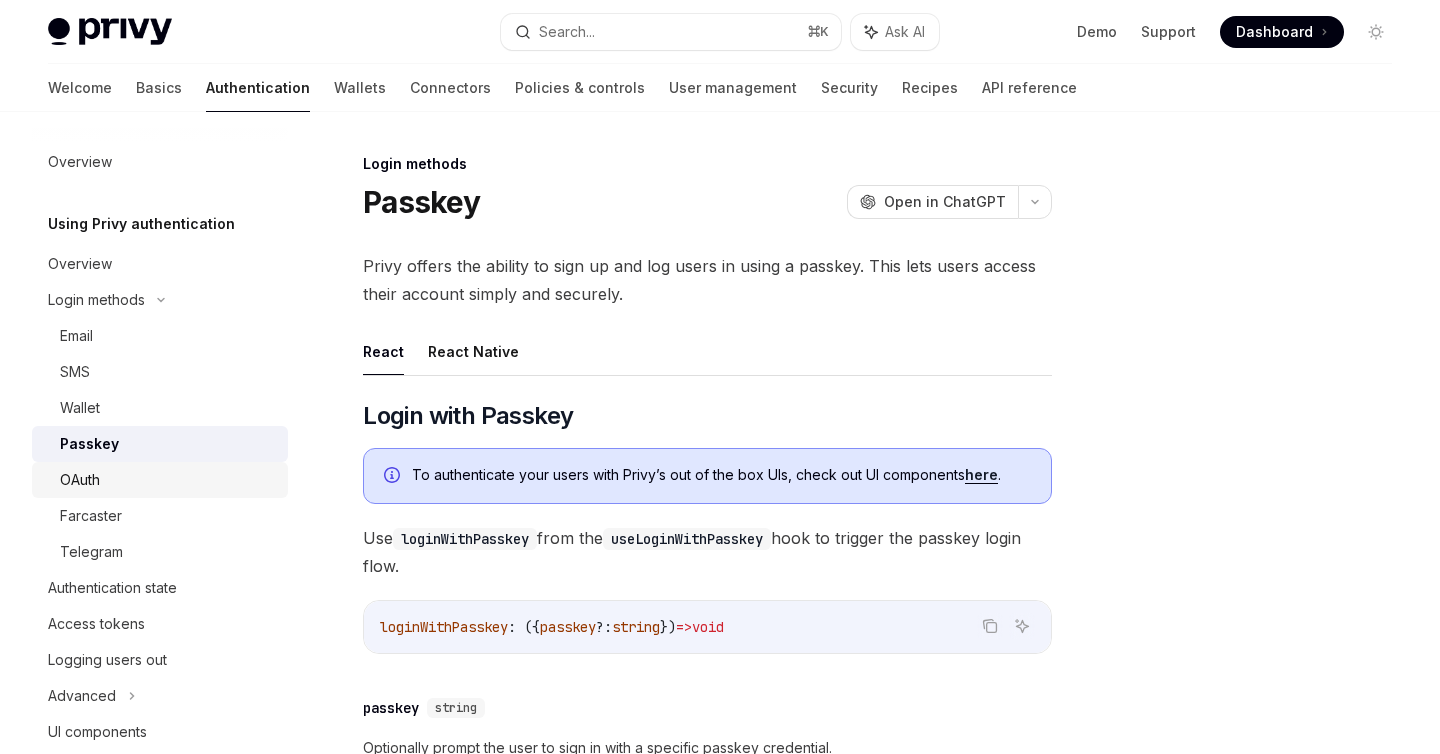 click on "OAuth" at bounding box center [168, 480] 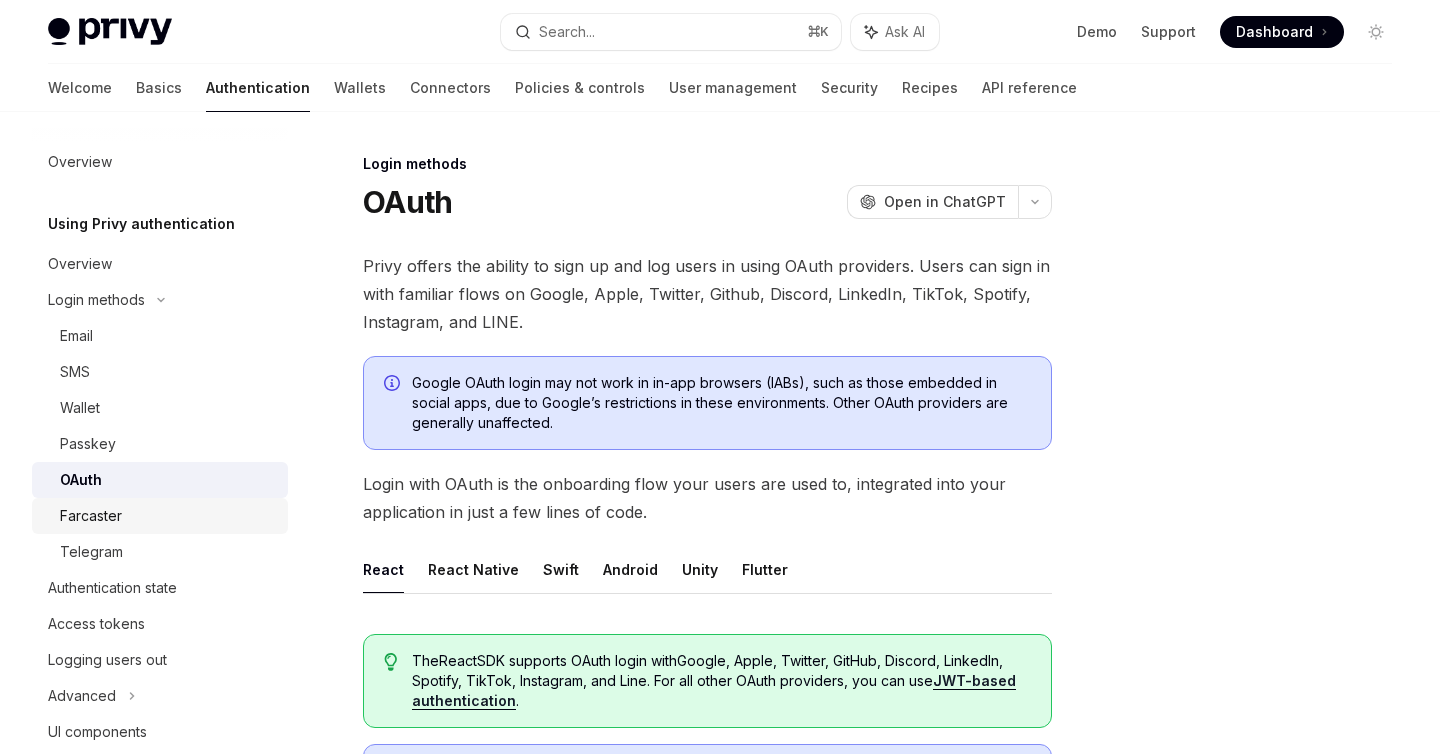 click on "Farcaster" at bounding box center [168, 516] 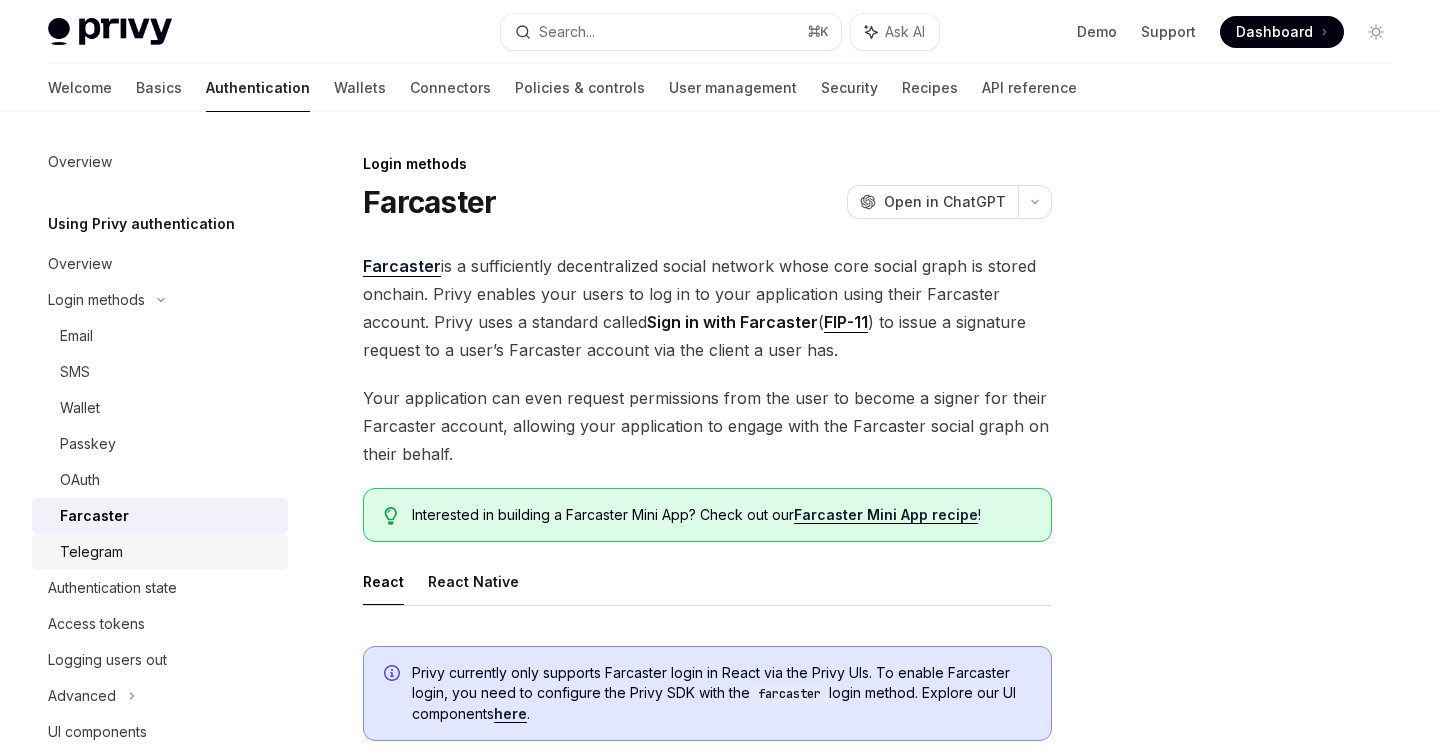 click on "Telegram" at bounding box center (168, 552) 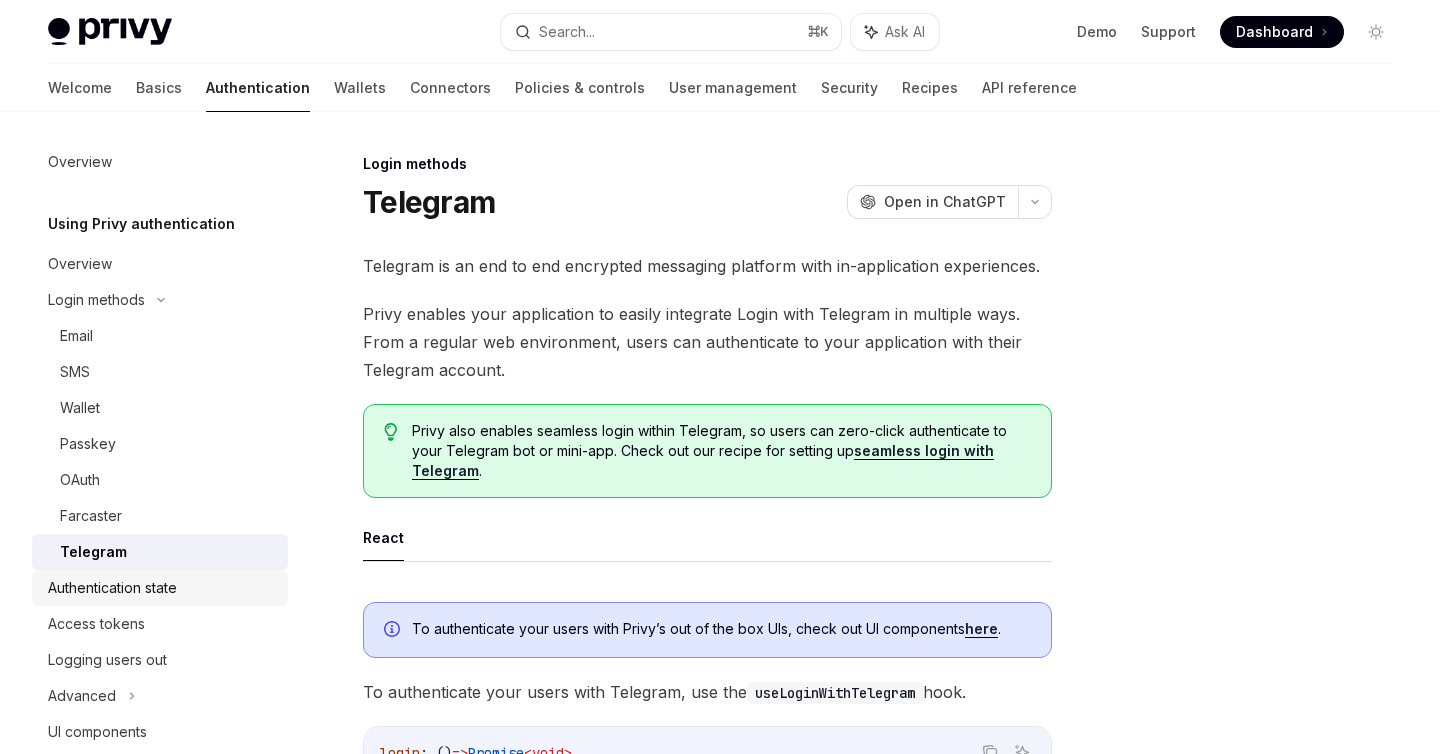 click on "Authentication state" at bounding box center [112, 588] 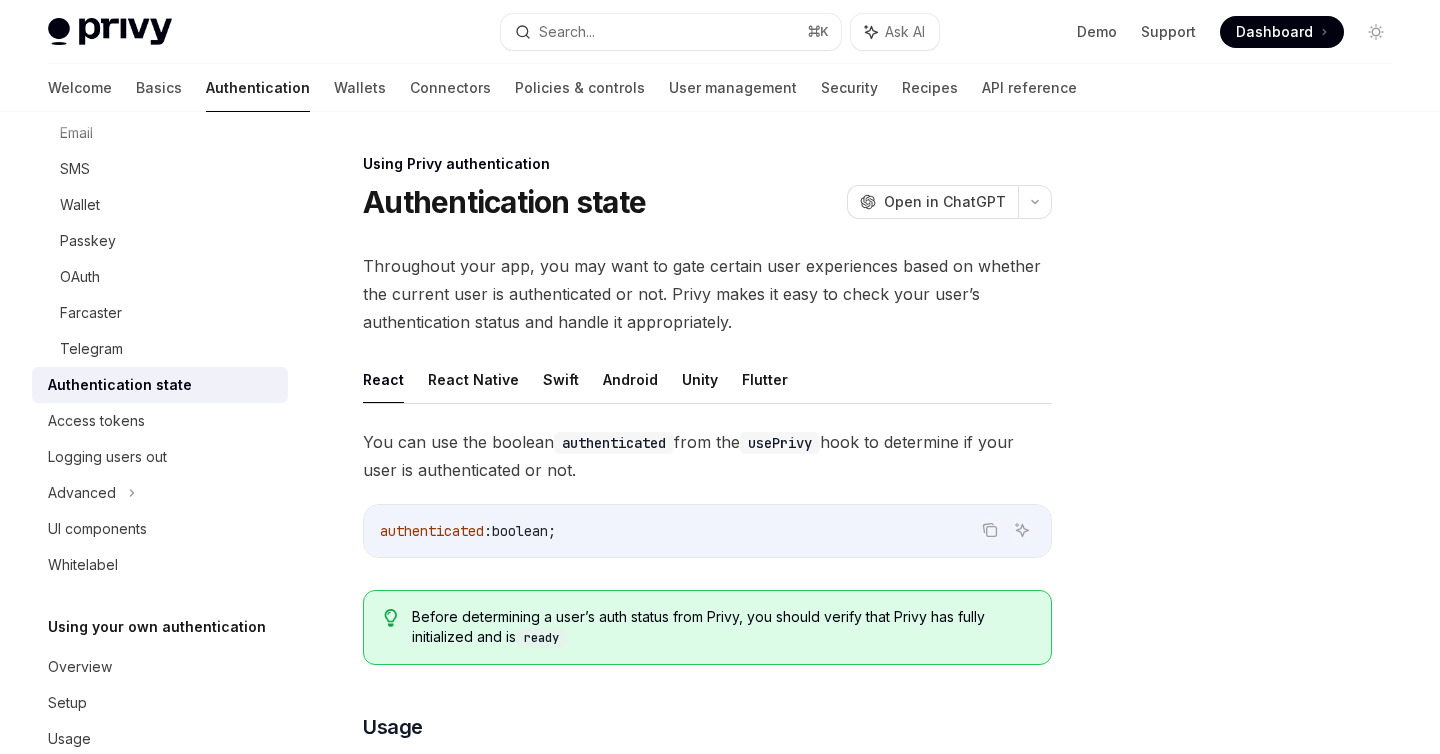 scroll, scrollTop: 206, scrollLeft: 0, axis: vertical 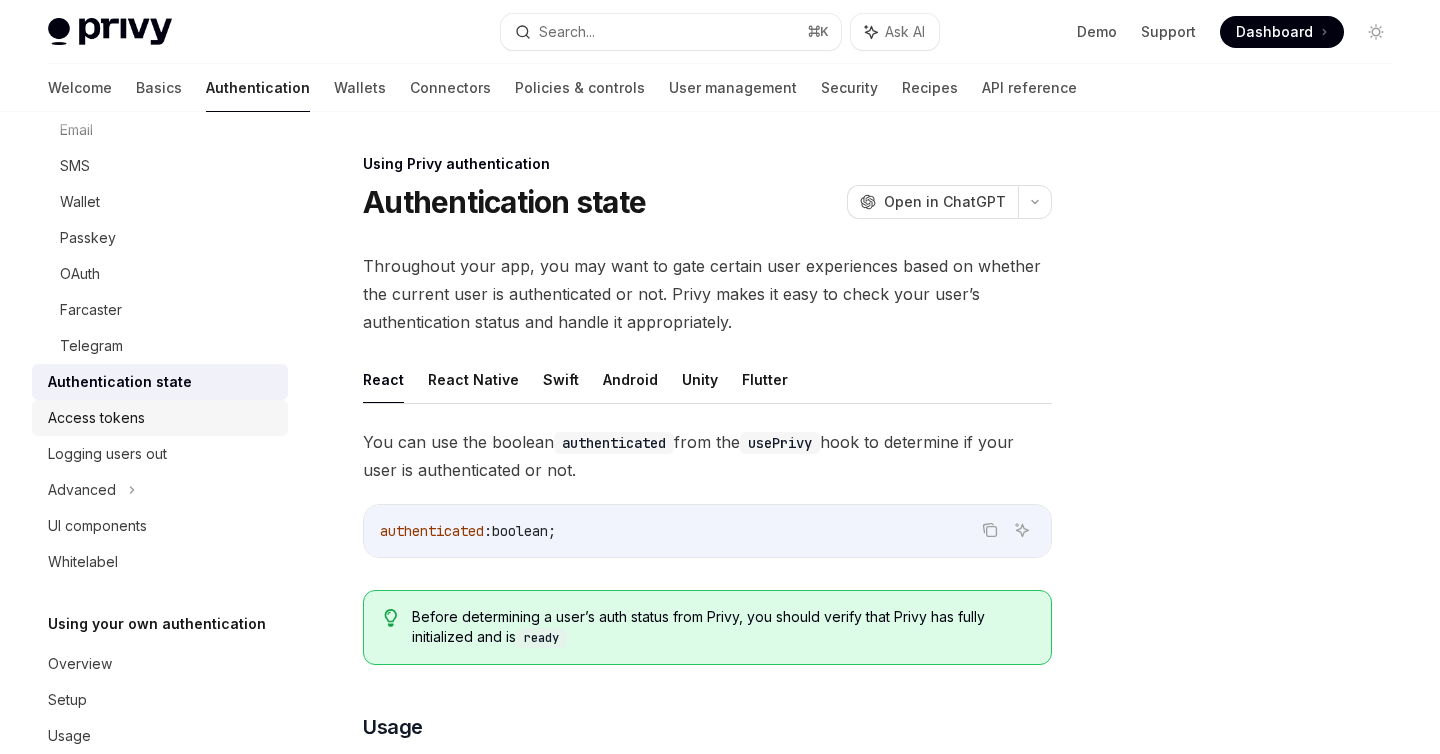 click on "Access tokens" at bounding box center [162, 418] 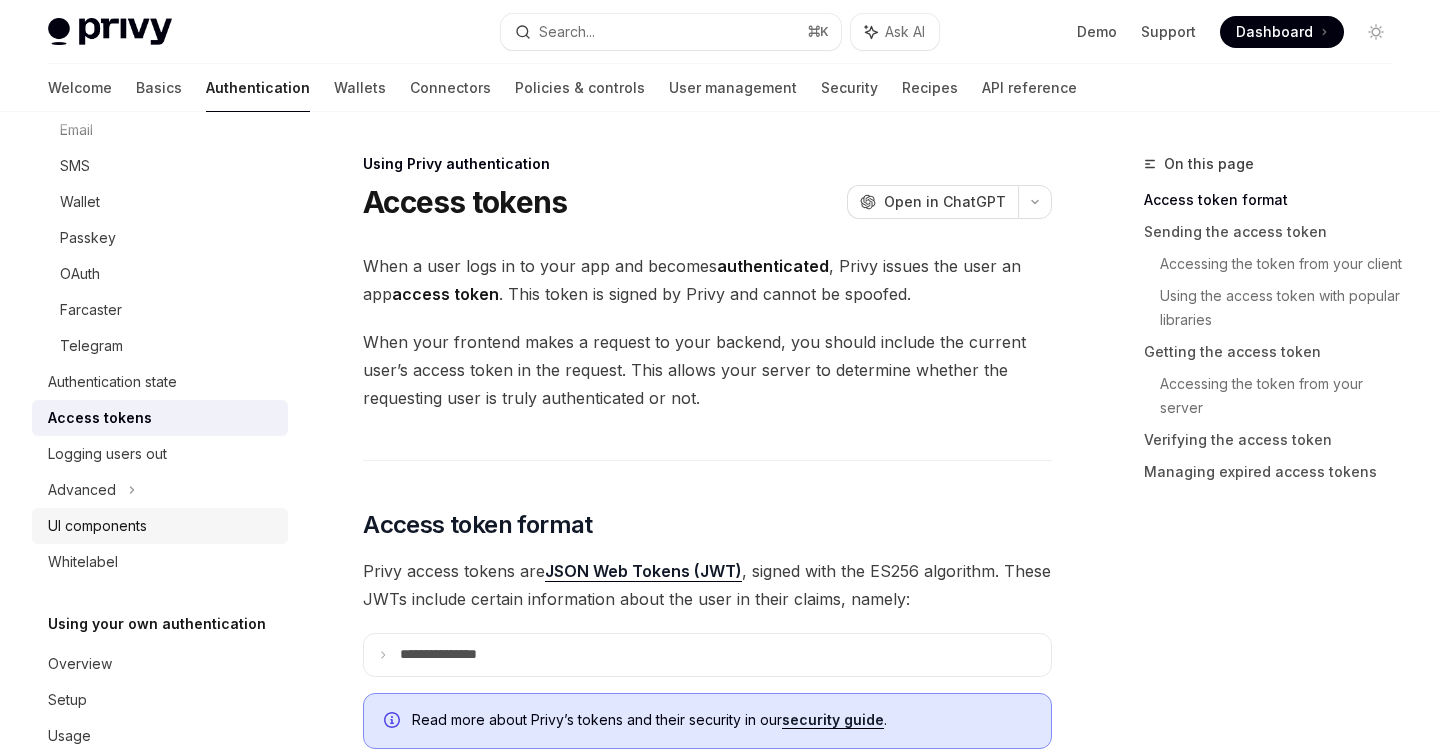 click on "UI components" at bounding box center (162, 526) 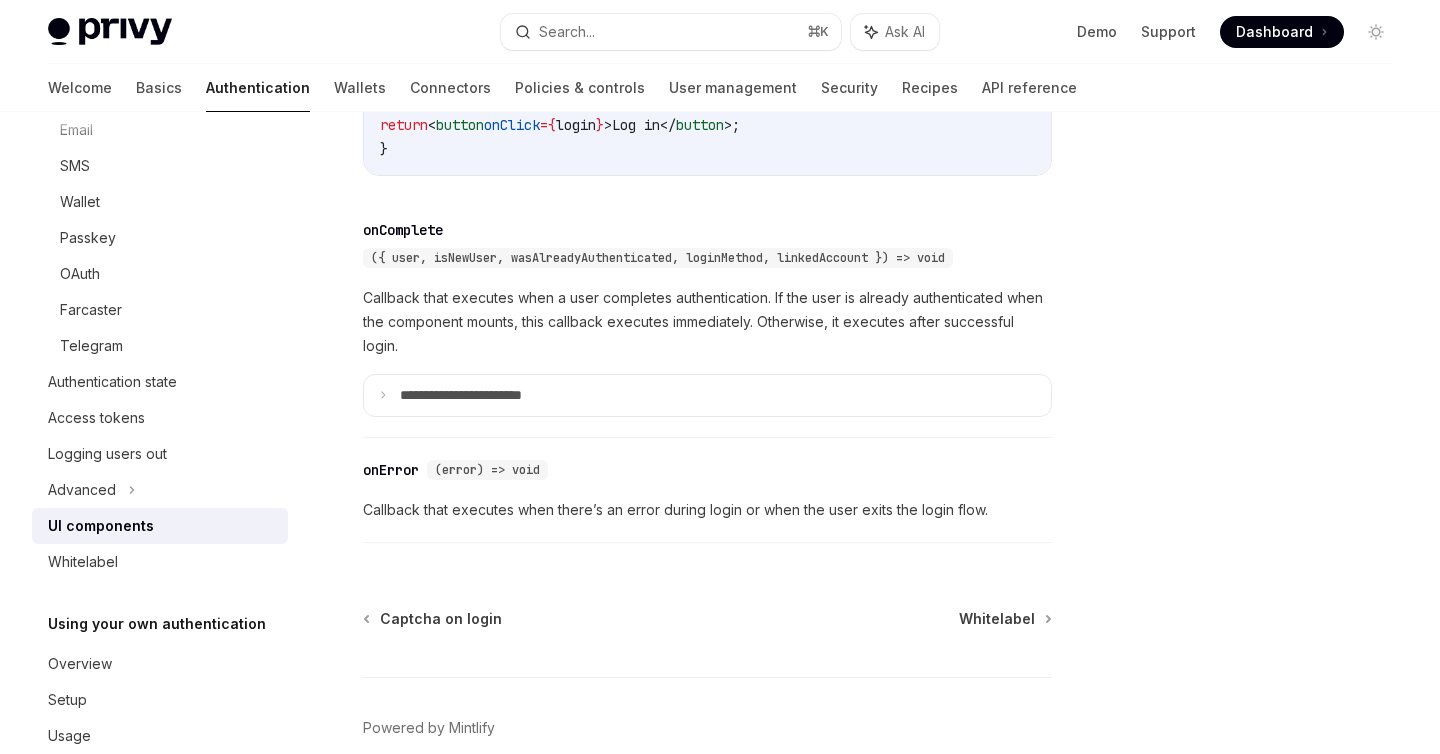 scroll, scrollTop: 3062, scrollLeft: 0, axis: vertical 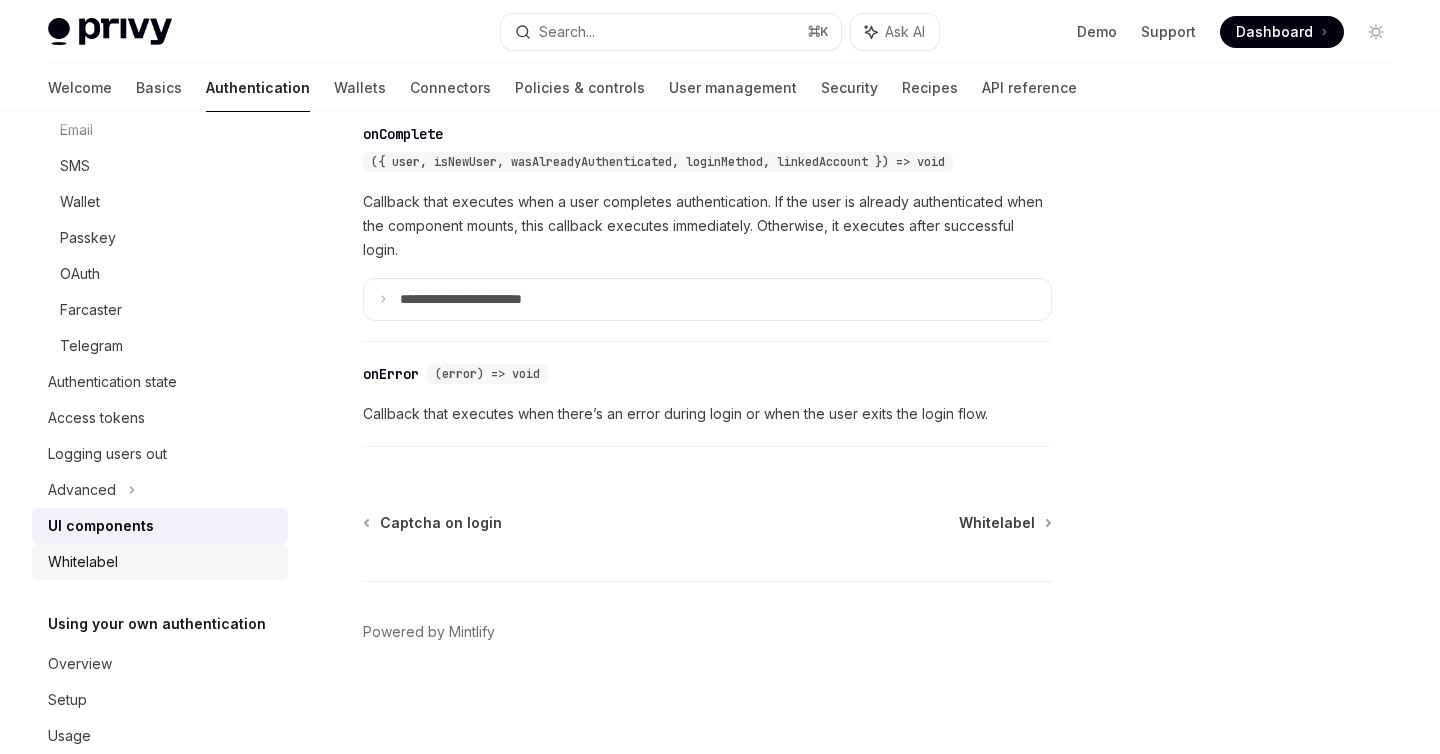 click on "Whitelabel" at bounding box center [83, 562] 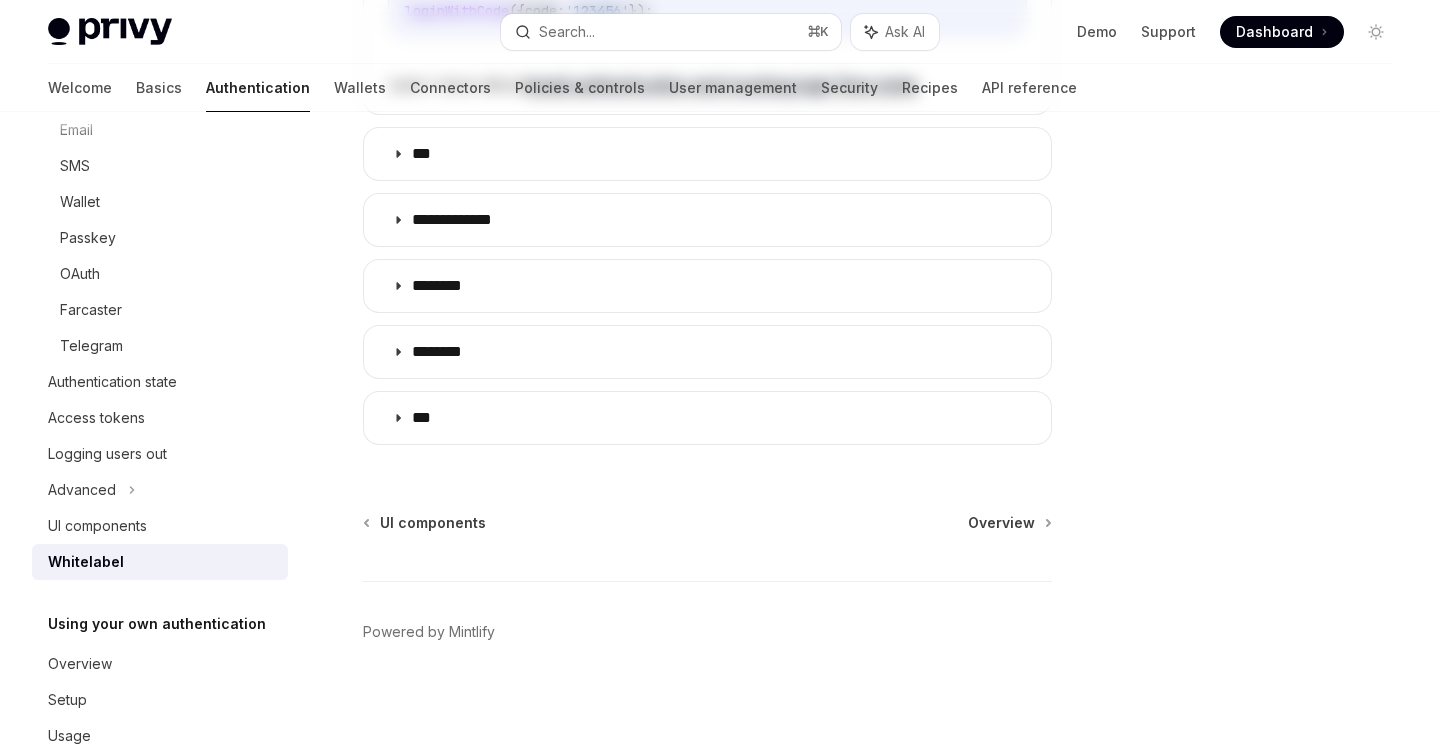 scroll, scrollTop: 0, scrollLeft: 0, axis: both 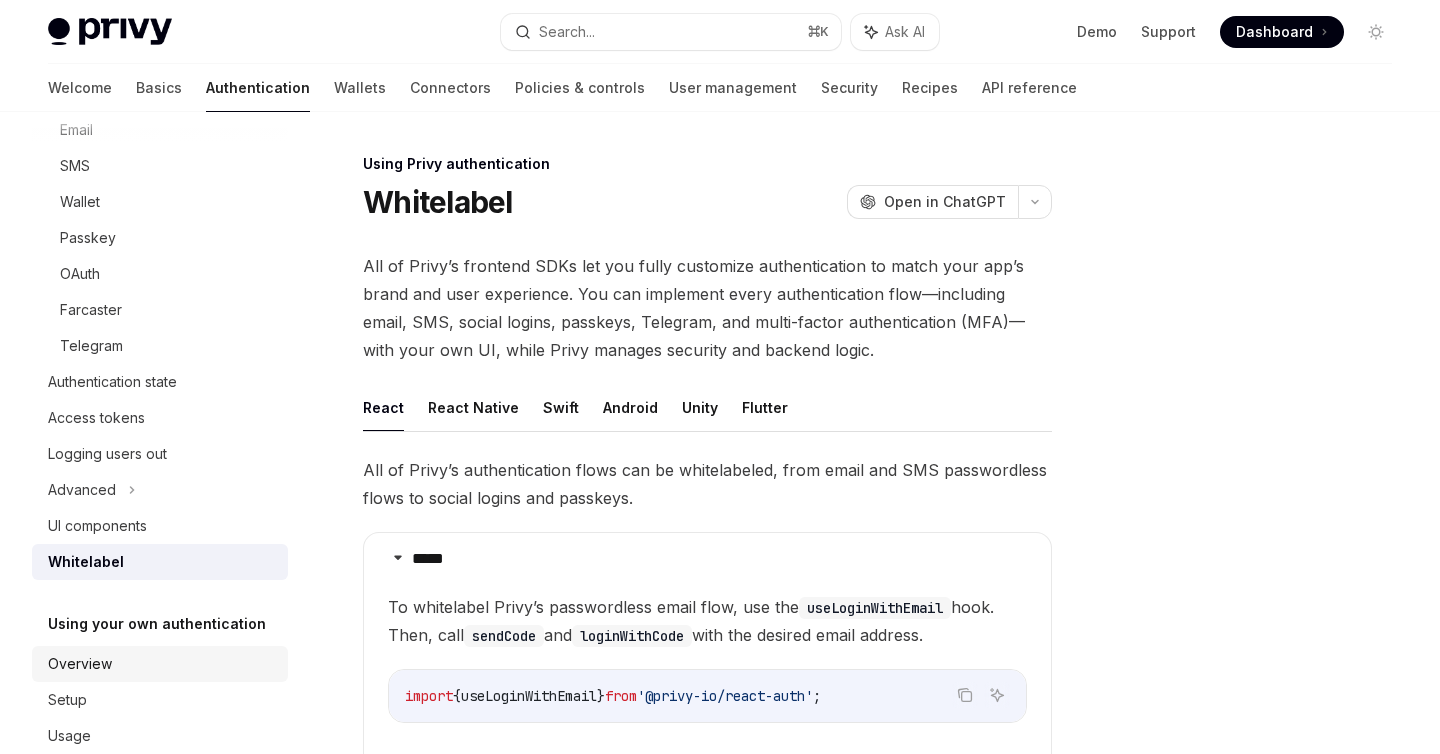 click on "Overview" at bounding box center (162, 664) 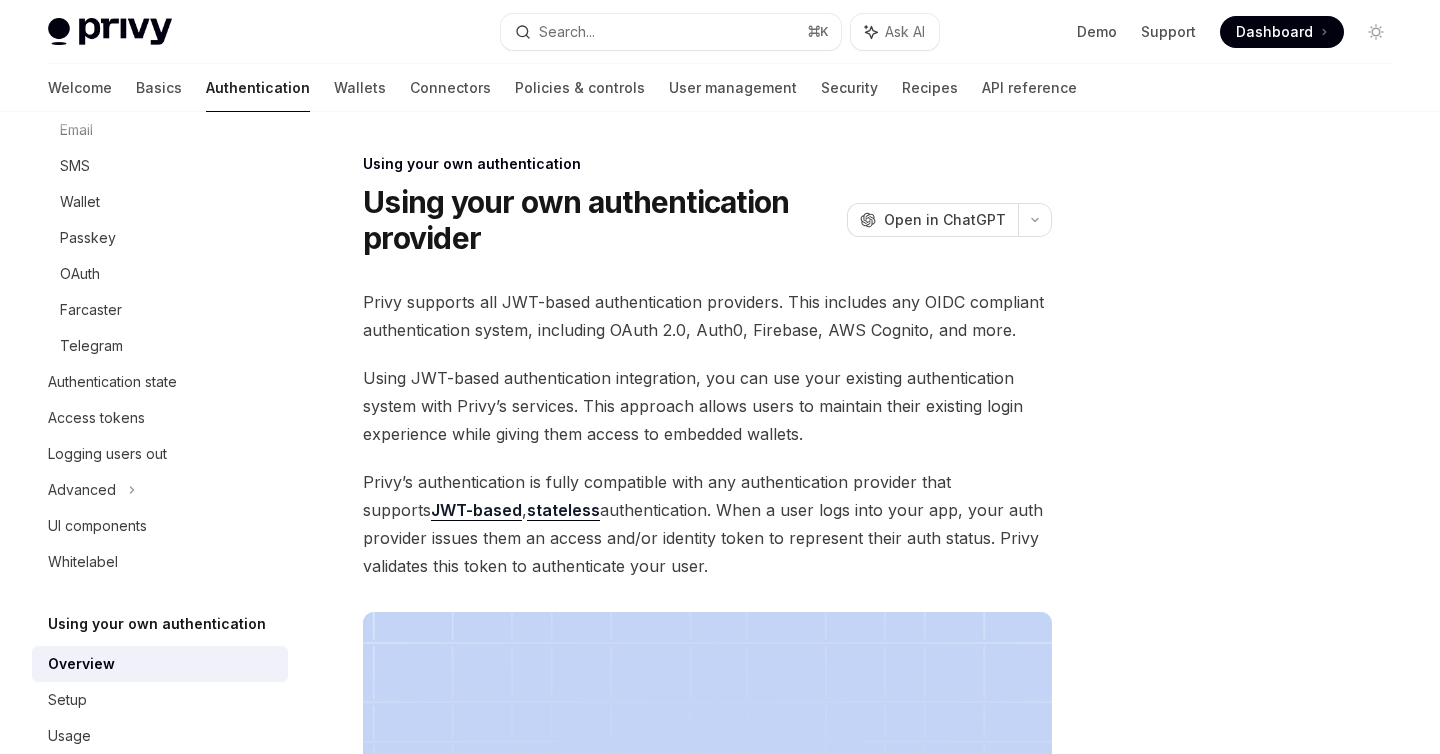 scroll, scrollTop: 246, scrollLeft: 0, axis: vertical 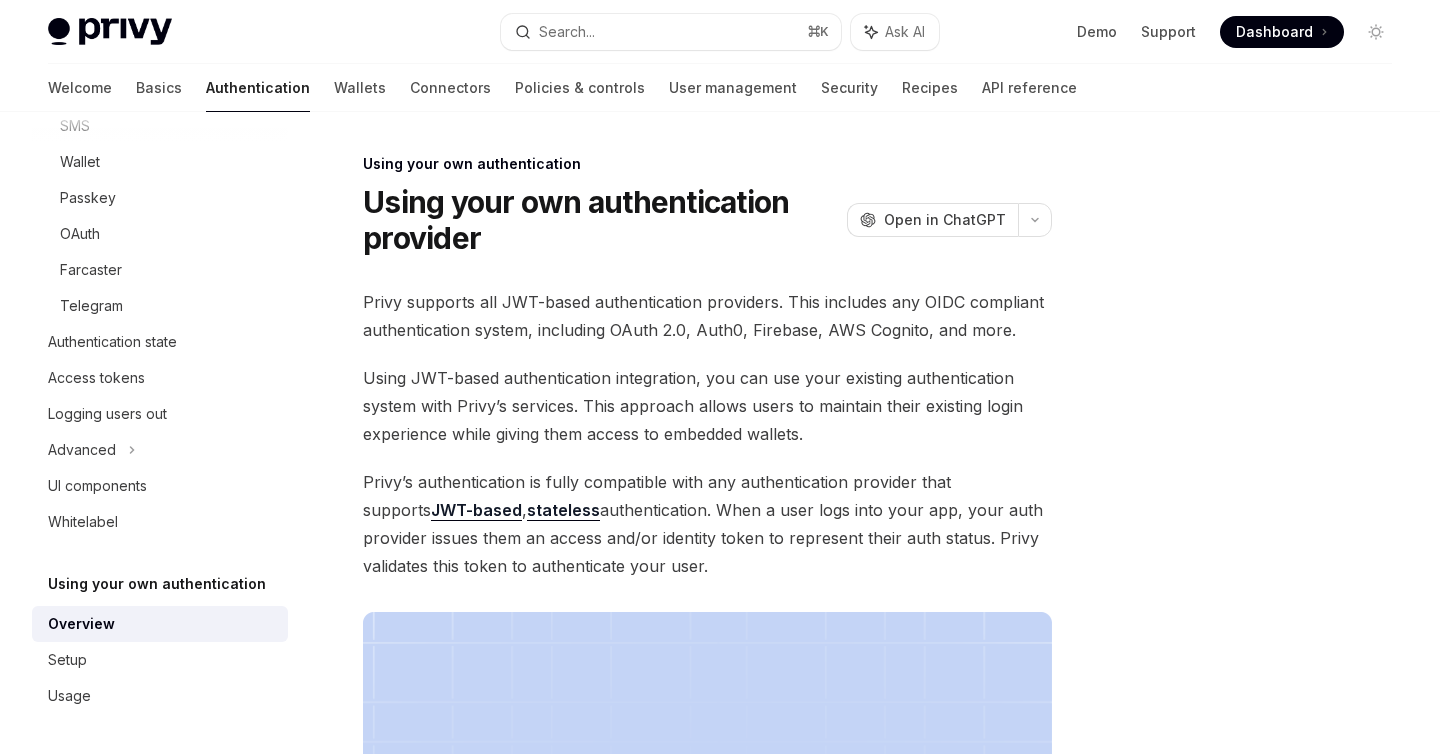 click on "Setup" at bounding box center (162, 660) 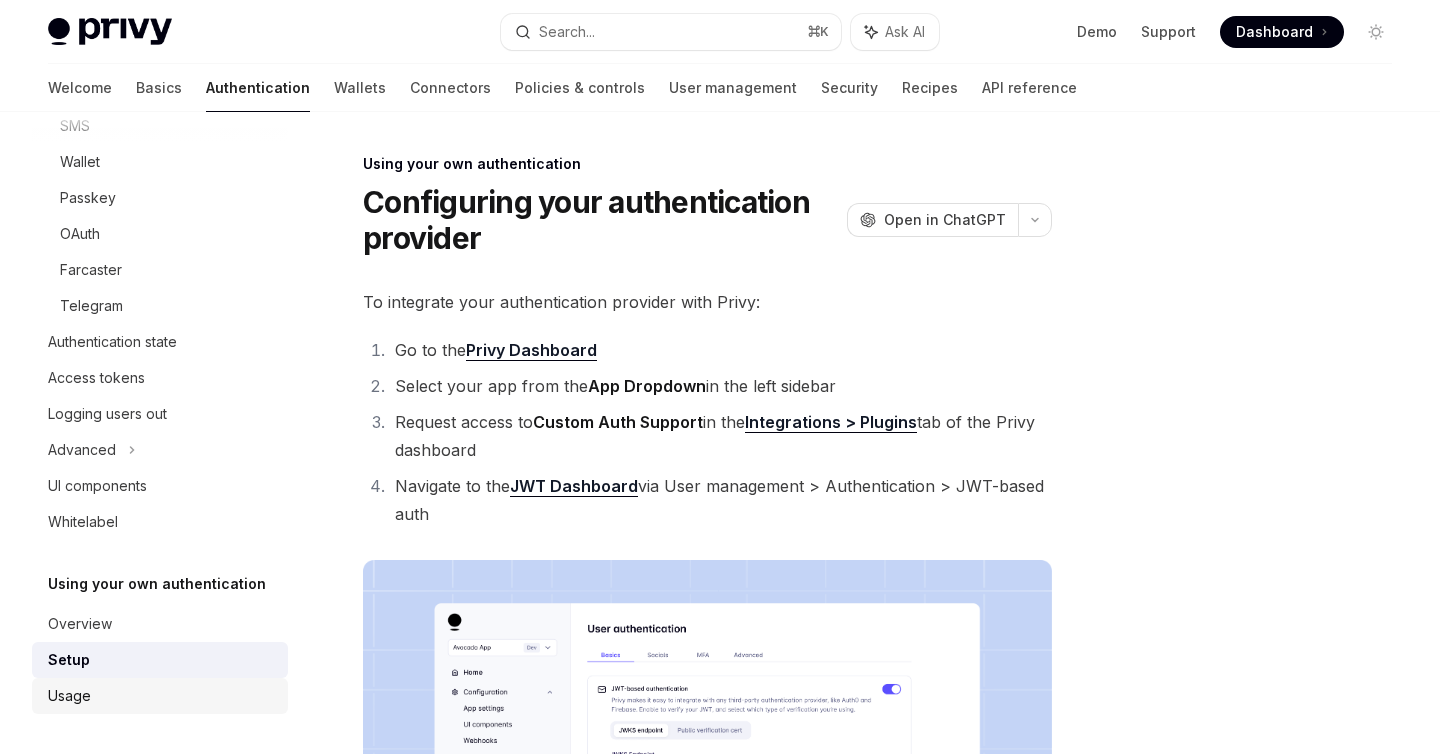 click on "Usage" at bounding box center [162, 696] 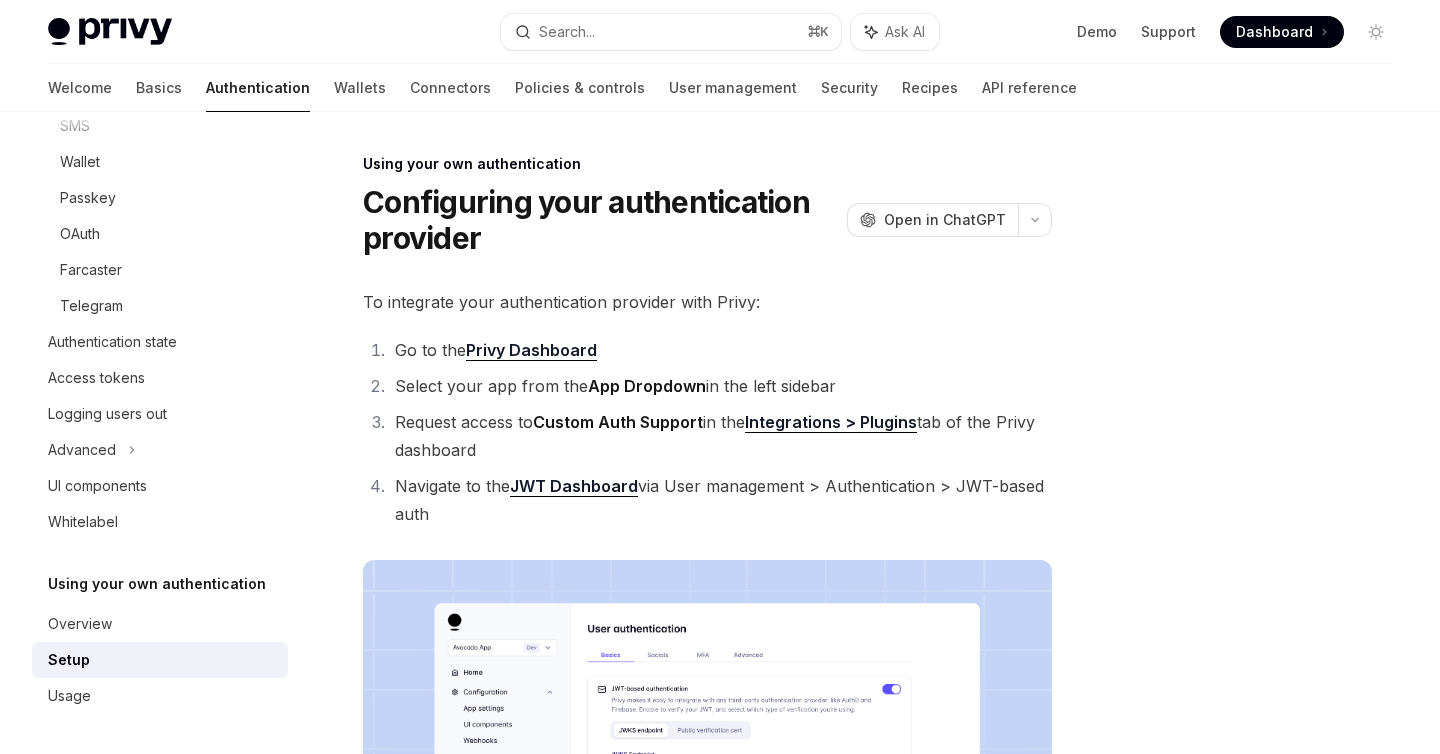 type on "*" 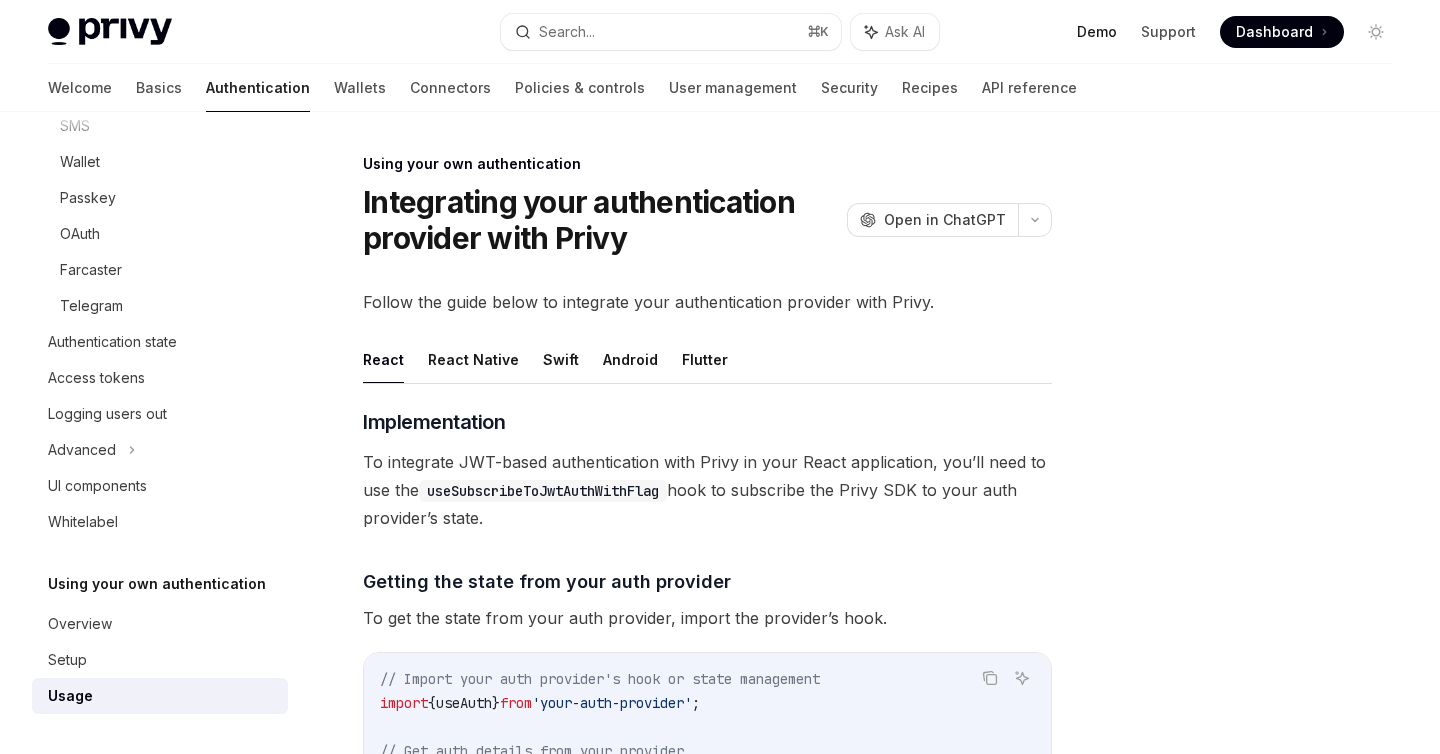 click on "Demo" at bounding box center [1097, 32] 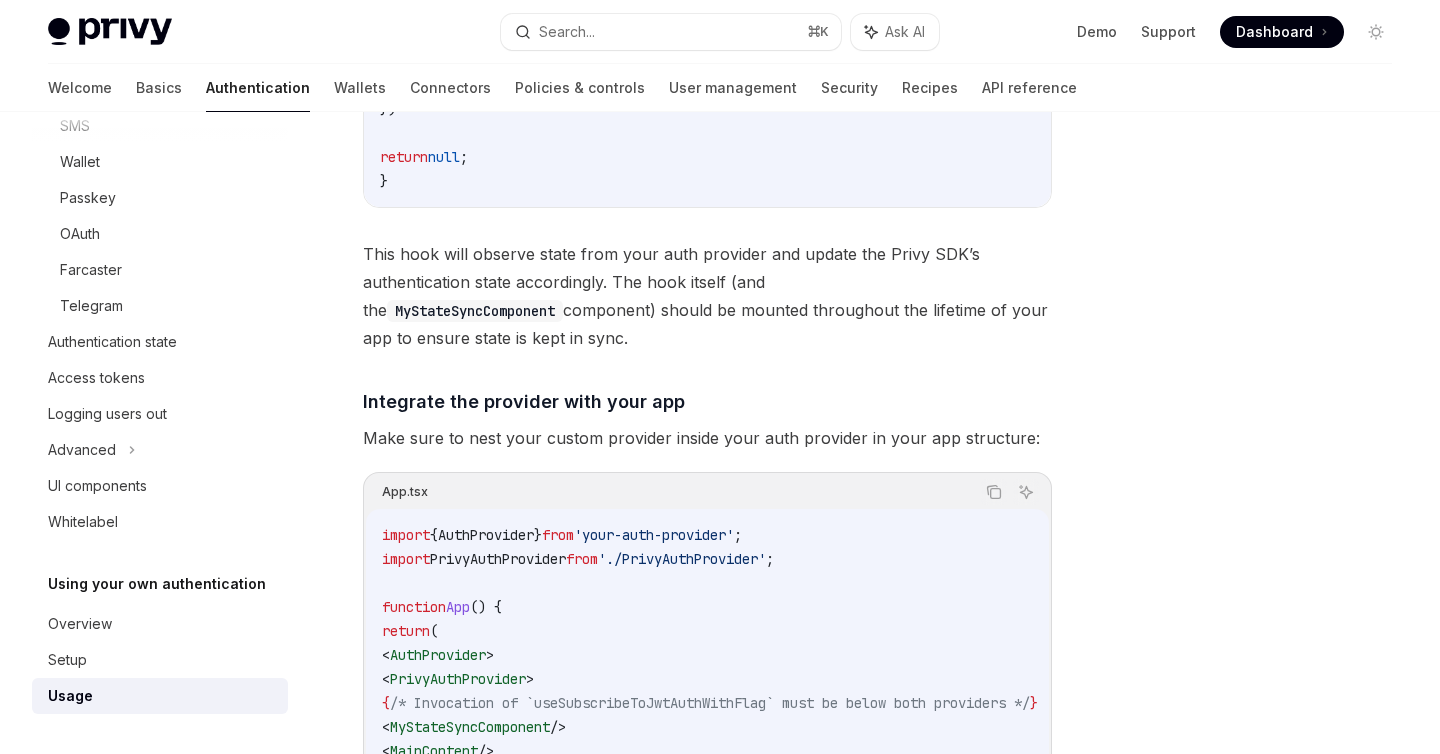 scroll, scrollTop: 1335, scrollLeft: 0, axis: vertical 